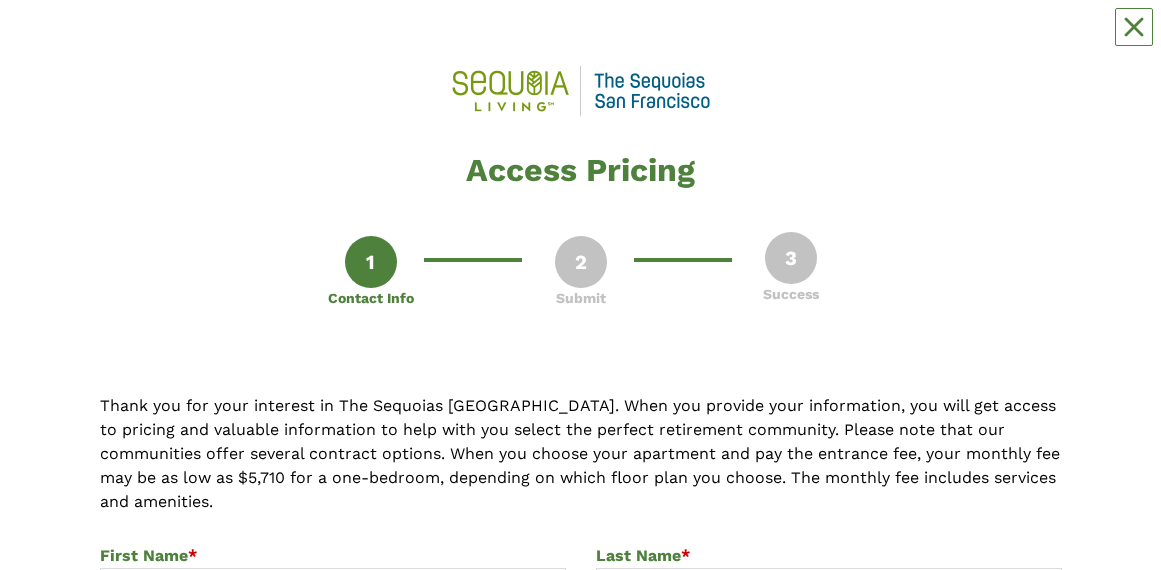 scroll, scrollTop: 0, scrollLeft: 0, axis: both 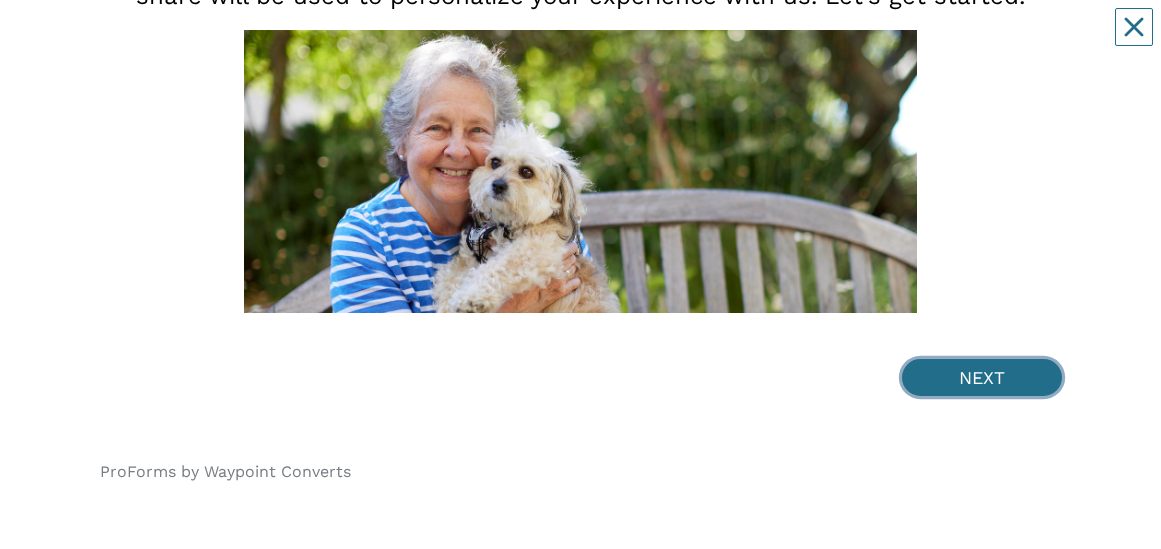 click on "NEXT" at bounding box center [982, 377] 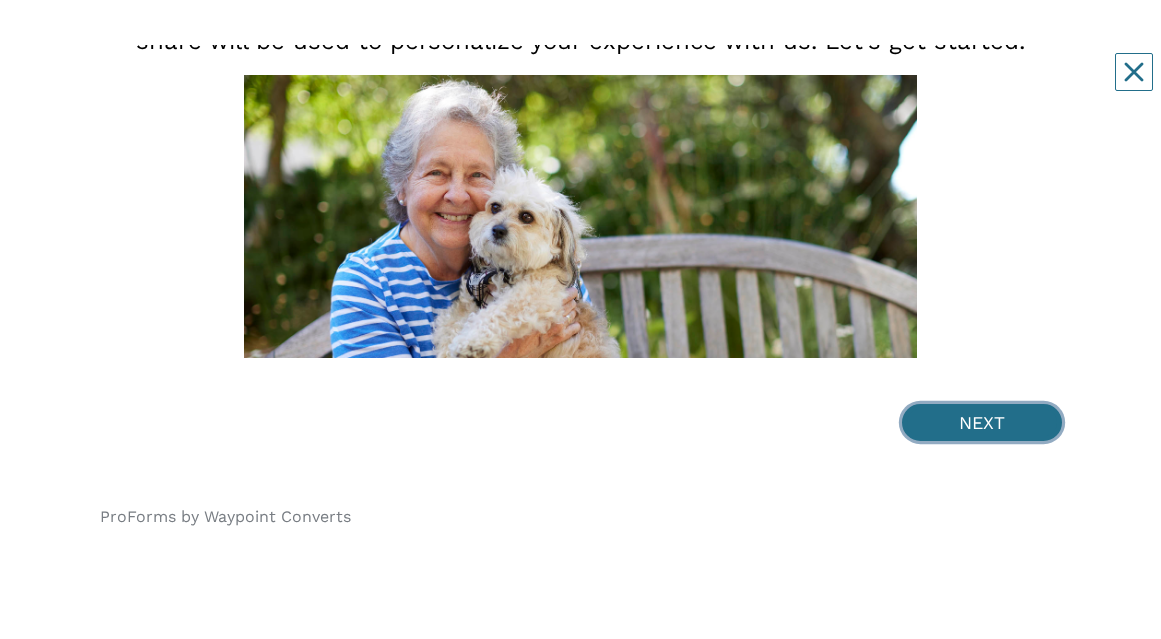 scroll, scrollTop: 0, scrollLeft: 0, axis: both 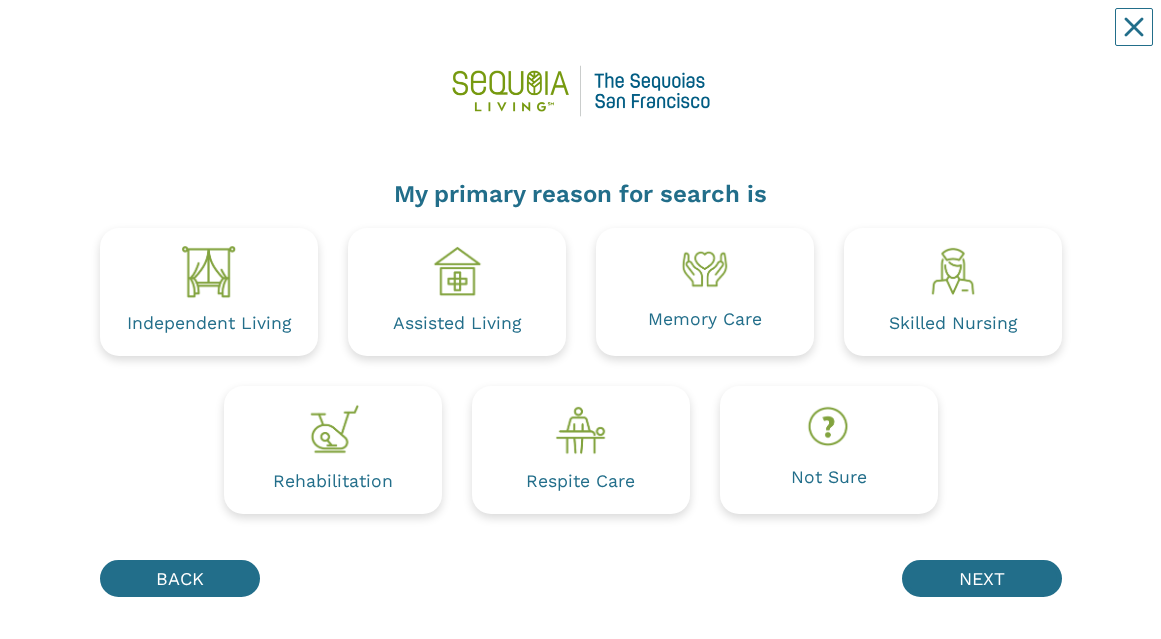click on "Independent Living" at bounding box center (209, 324) 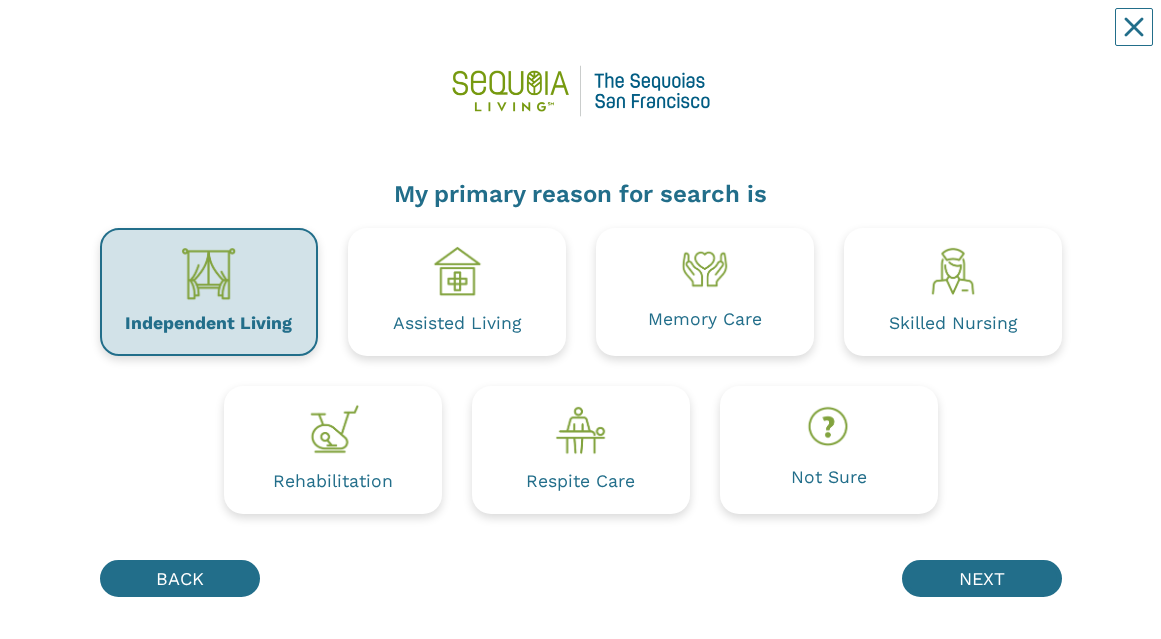 click at bounding box center [209, 274] 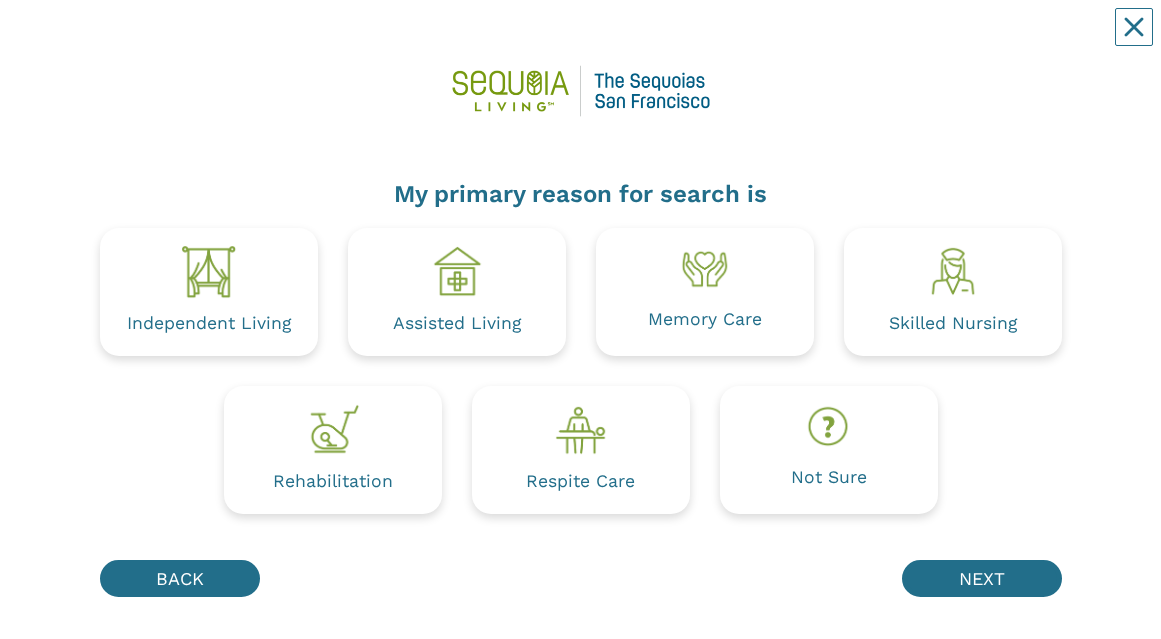 scroll, scrollTop: 0, scrollLeft: 0, axis: both 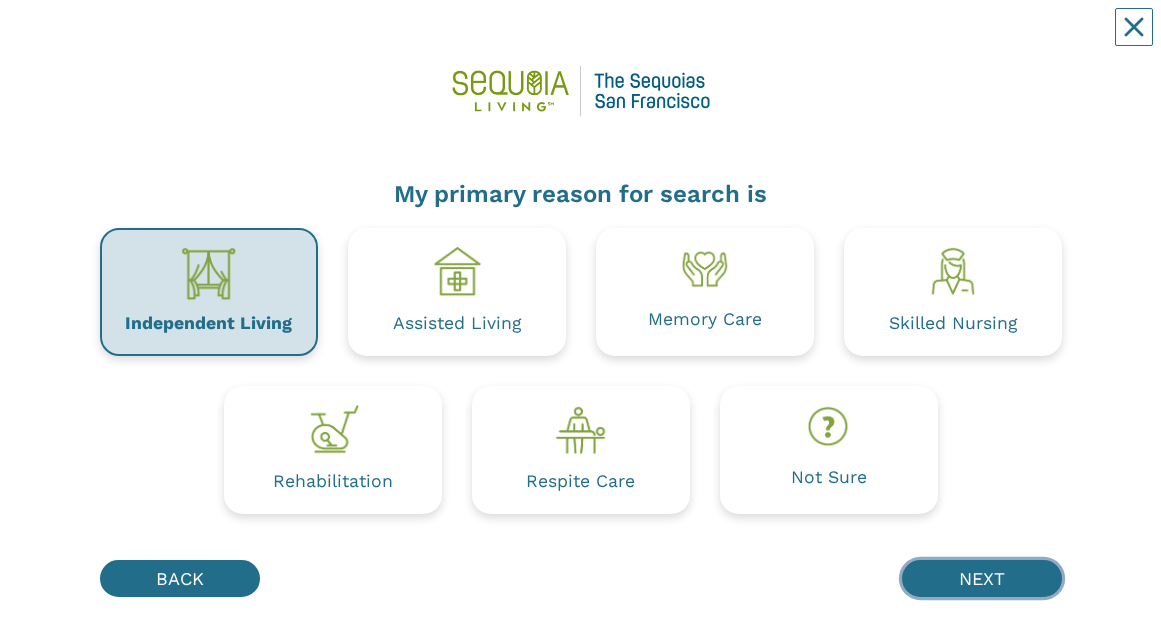 click on "NEXT" at bounding box center (982, 578) 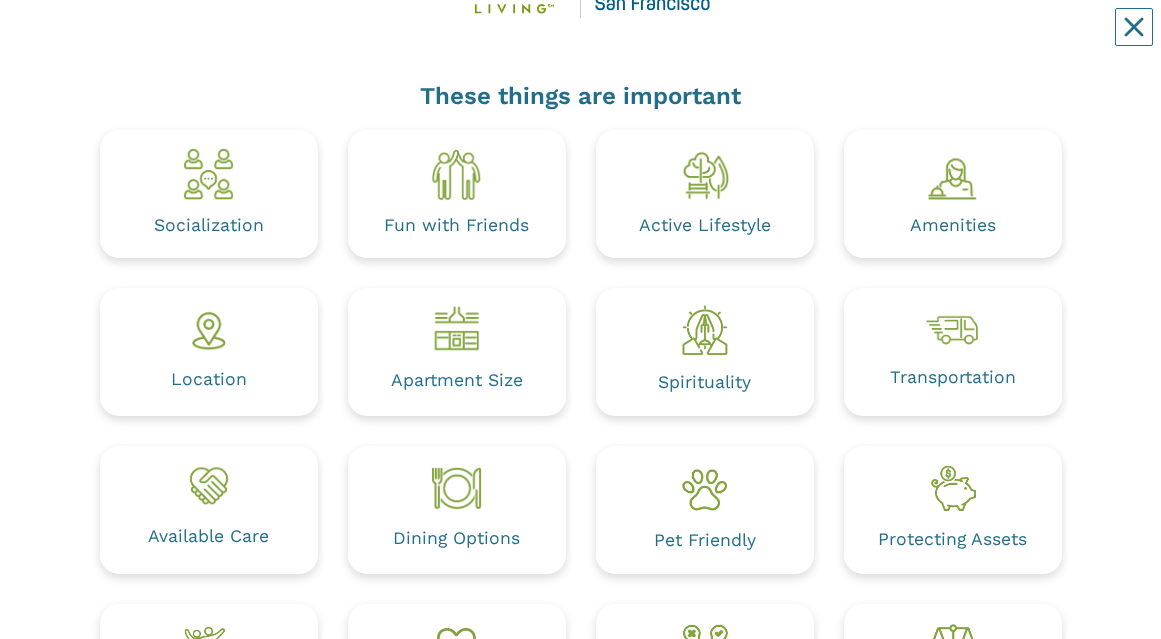scroll, scrollTop: 99, scrollLeft: 0, axis: vertical 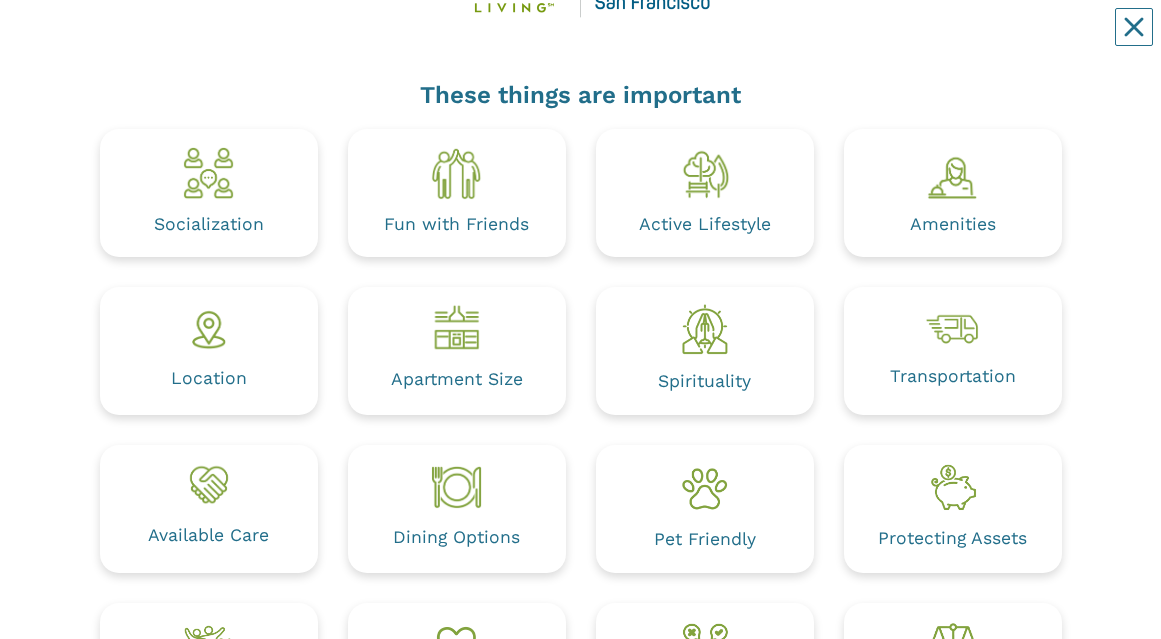 click on "Active Lifestyle" at bounding box center (705, 225) 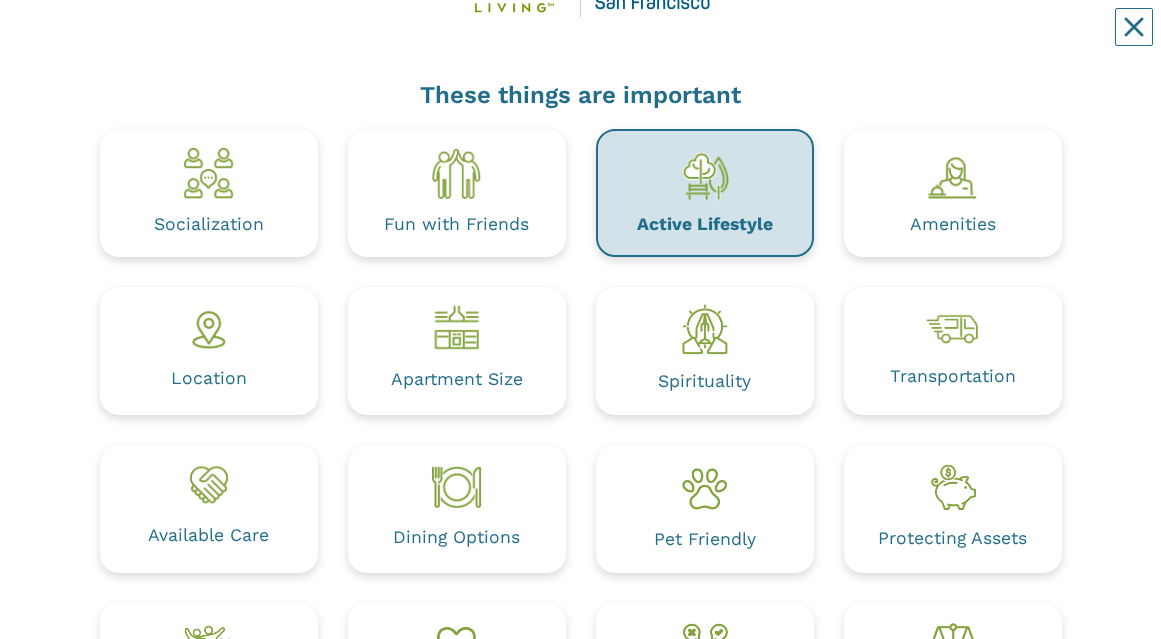 click on "Apartment Size" at bounding box center [457, 379] 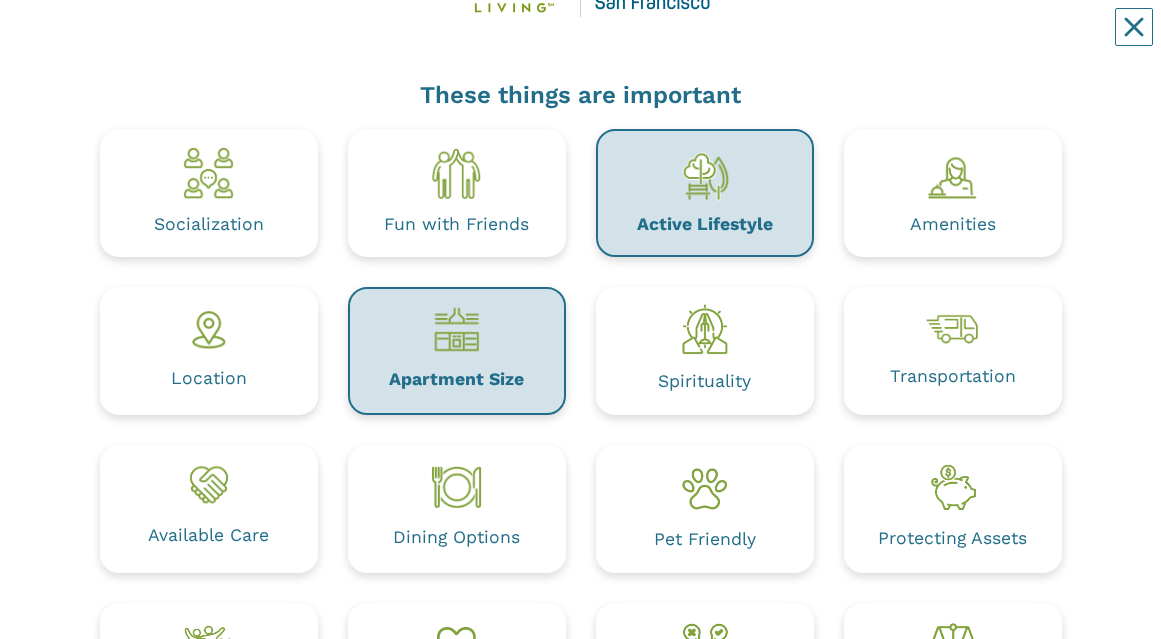 click on "Pet Friendly" at bounding box center (705, 540) 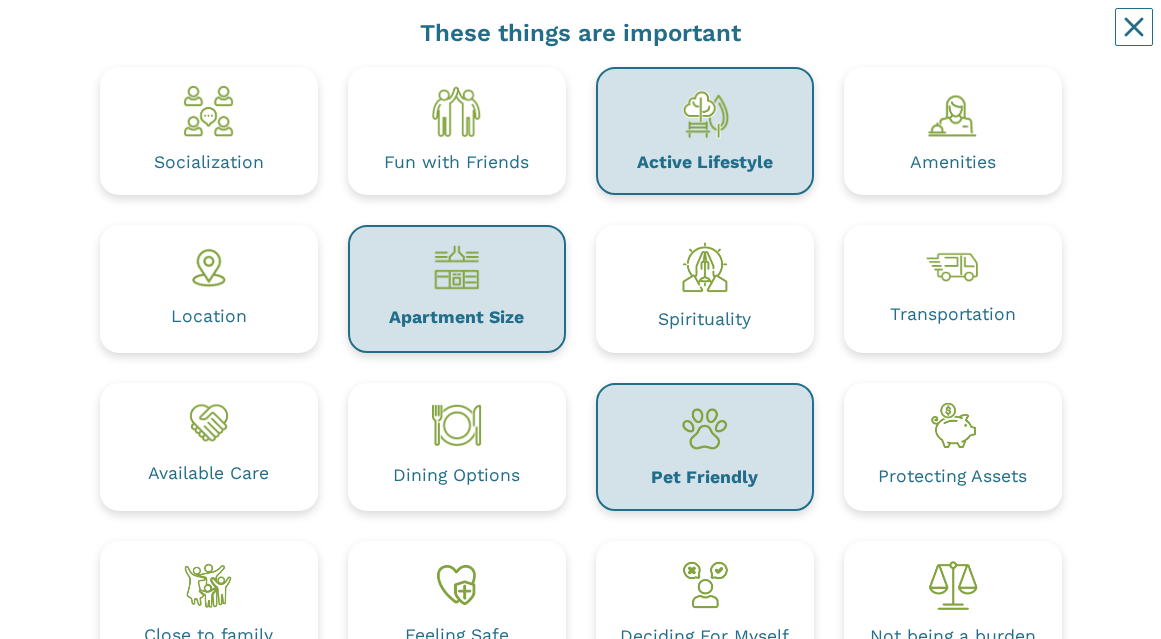 scroll, scrollTop: 167, scrollLeft: 0, axis: vertical 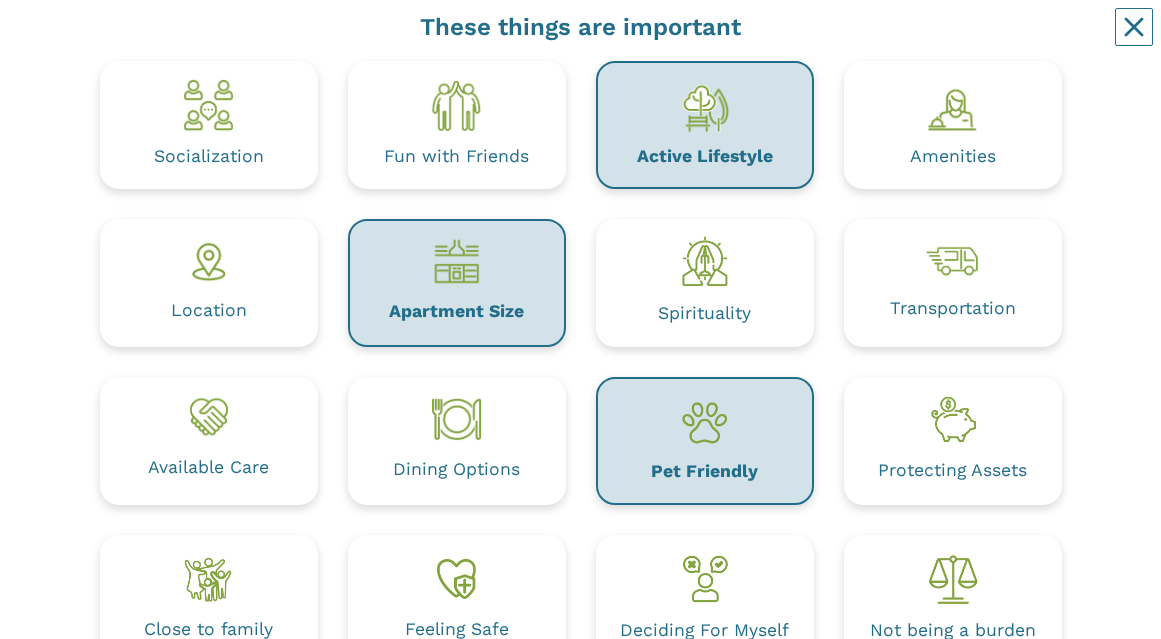 click at bounding box center [953, 419] 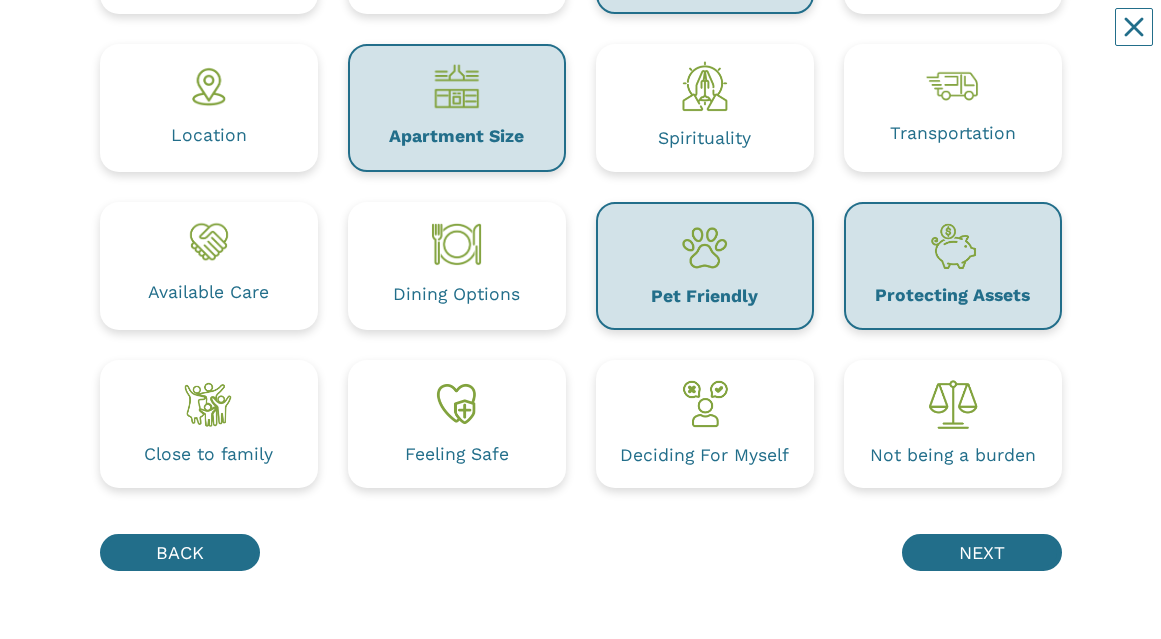 scroll, scrollTop: 343, scrollLeft: 0, axis: vertical 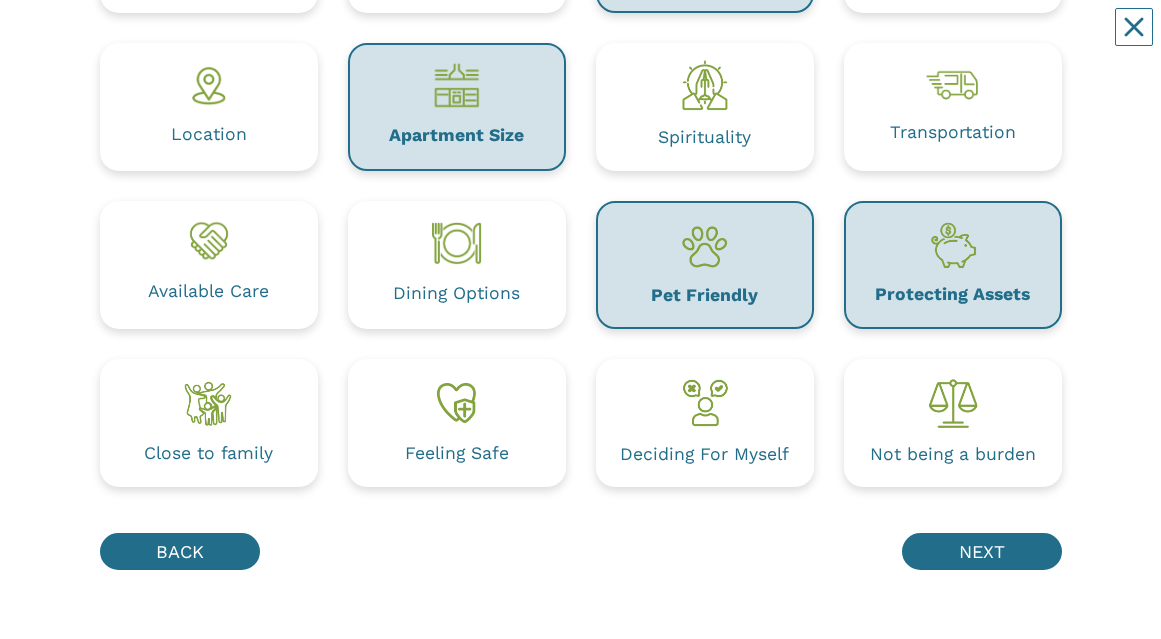 click at bounding box center (457, 401) 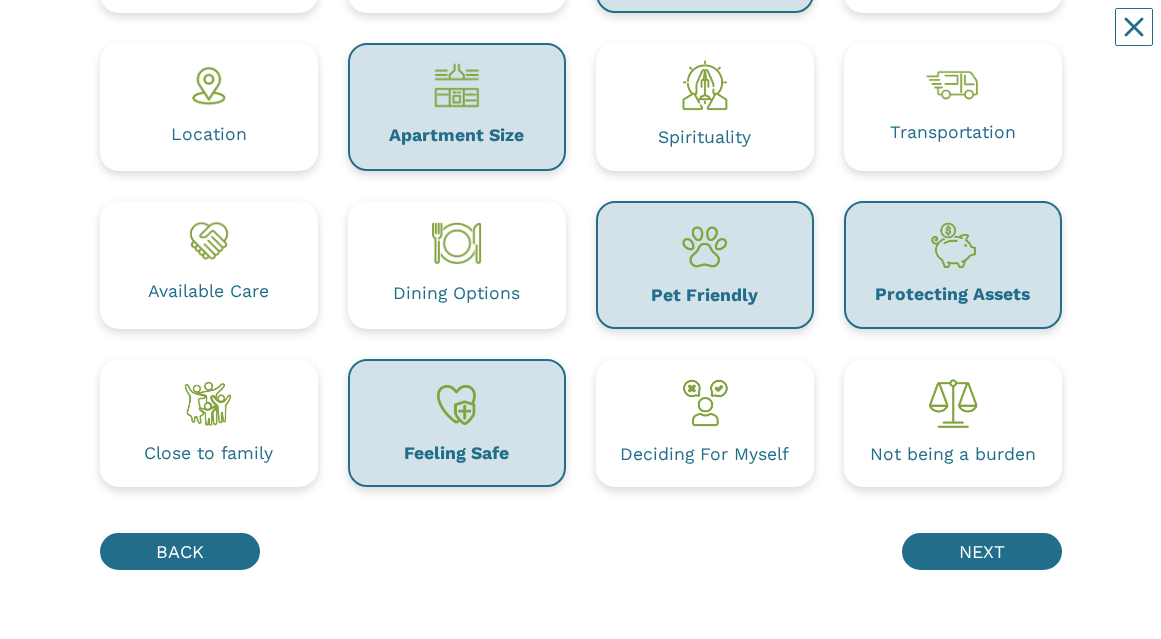 click on "Deciding For Myself" at bounding box center [704, 455] 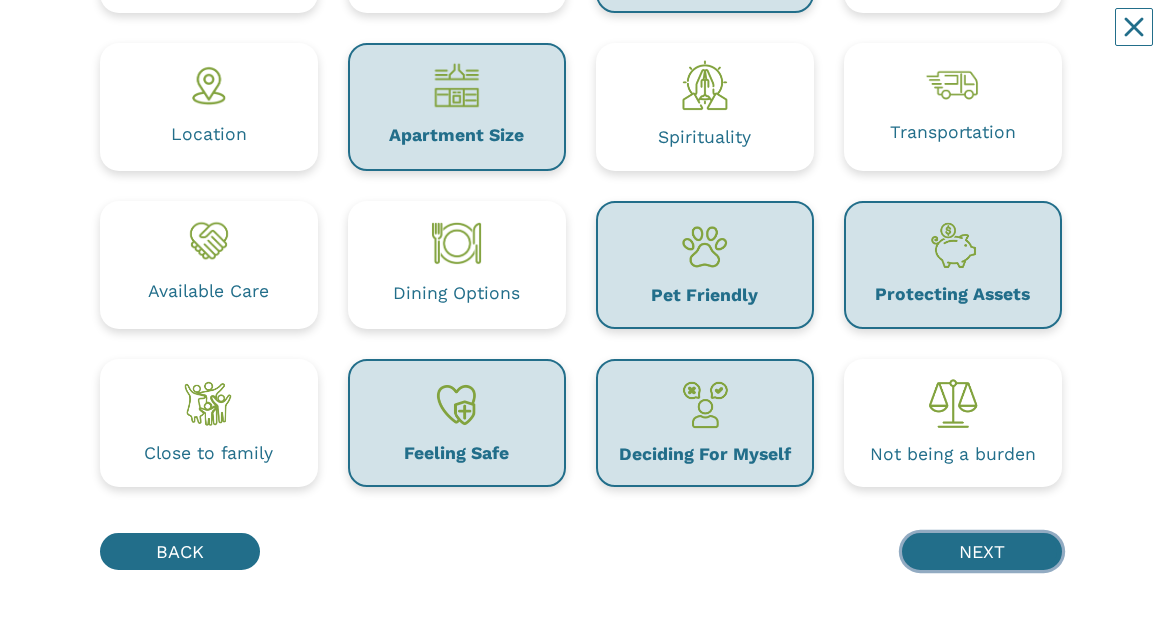click on "NEXT" at bounding box center [982, 551] 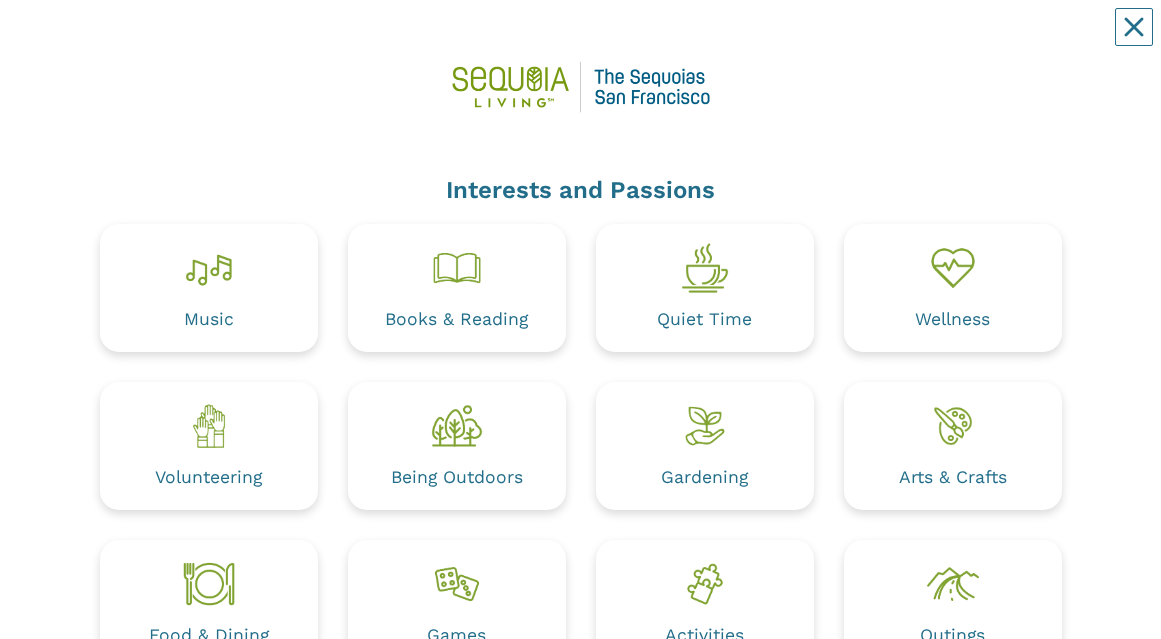 scroll, scrollTop: 1, scrollLeft: 0, axis: vertical 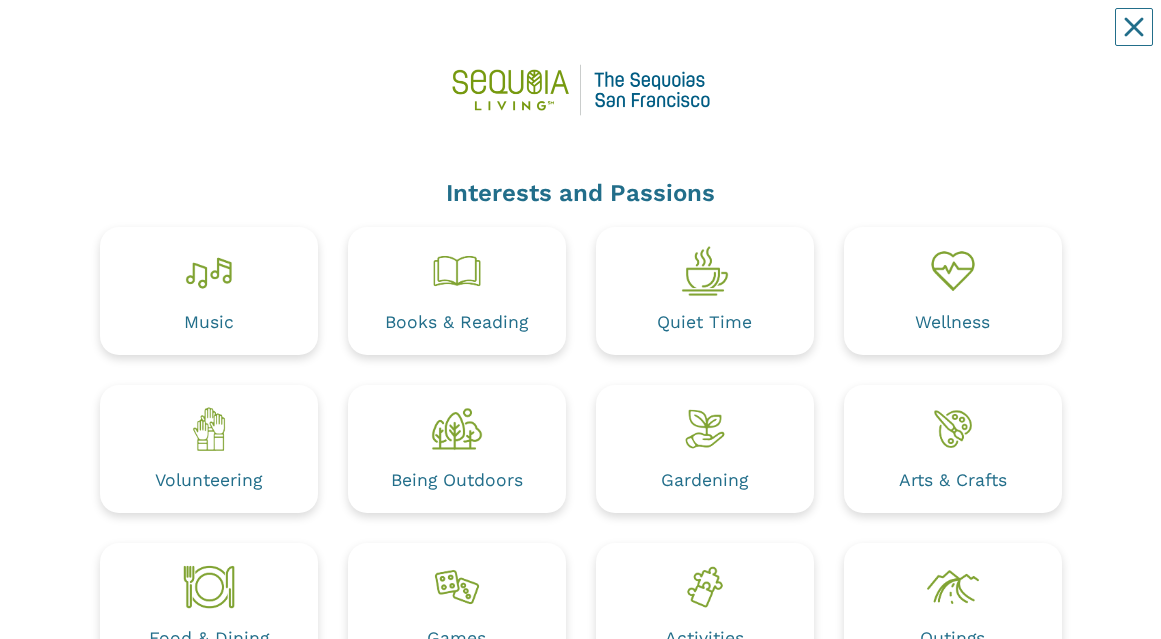 click at bounding box center [953, 271] 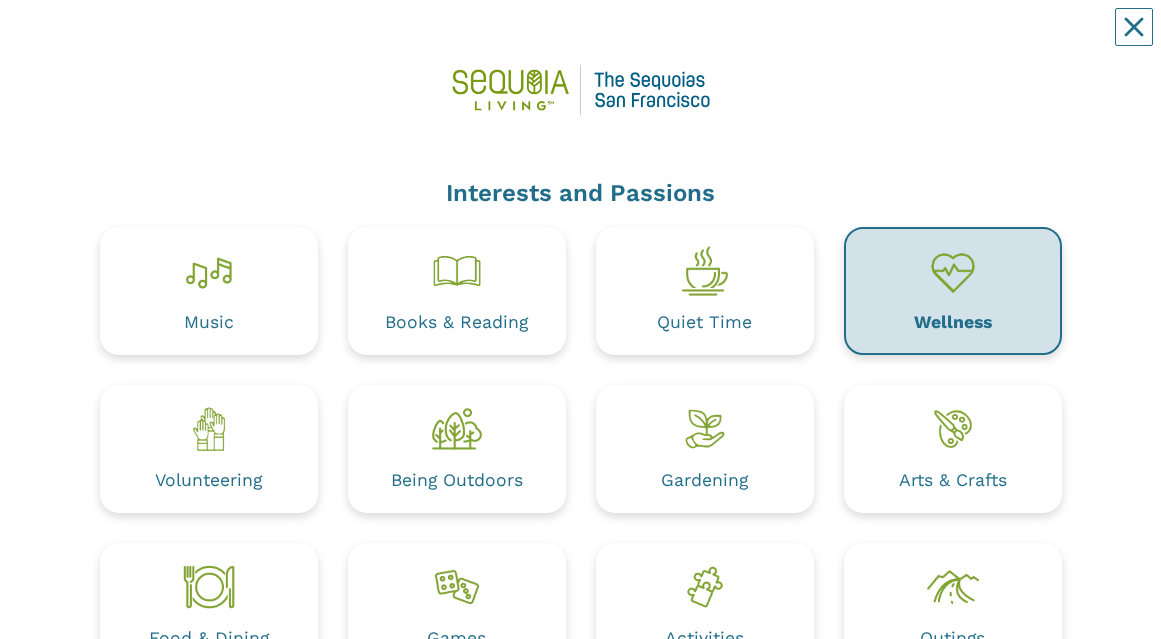 click on "Quiet Time" at bounding box center [704, 323] 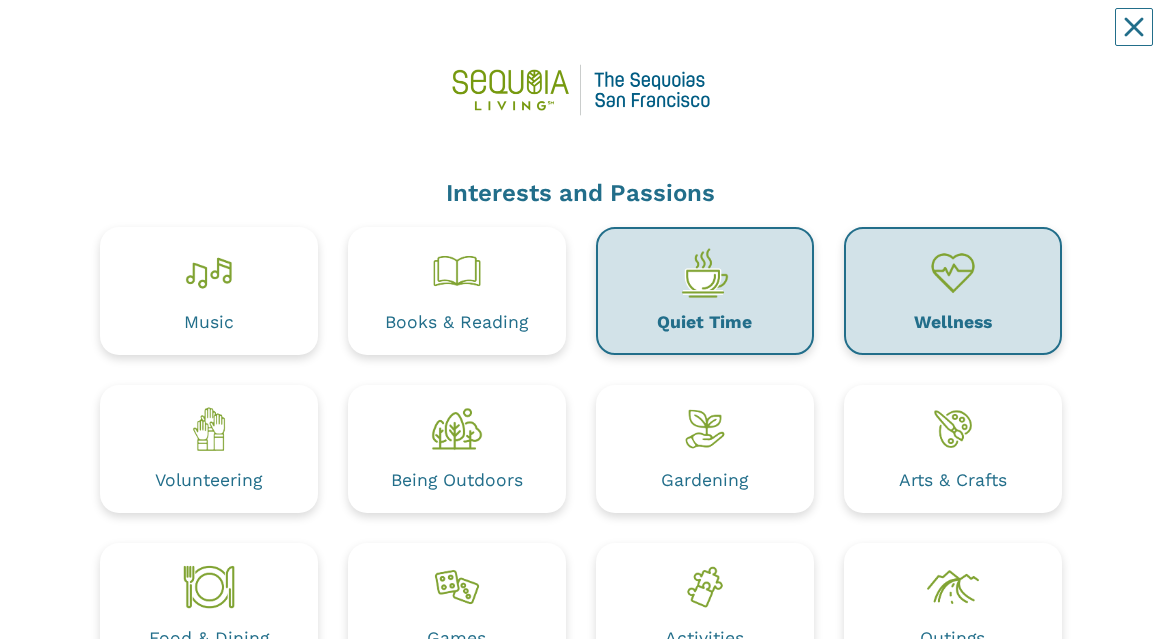 click on "Books & Reading" at bounding box center (456, 323) 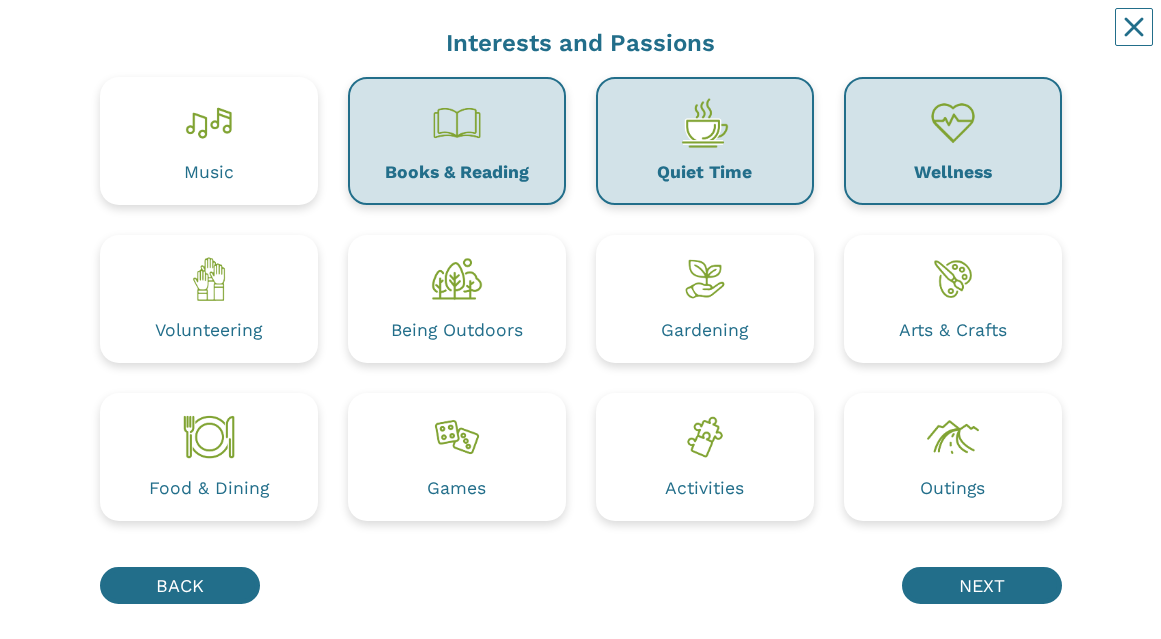 scroll, scrollTop: 153, scrollLeft: 0, axis: vertical 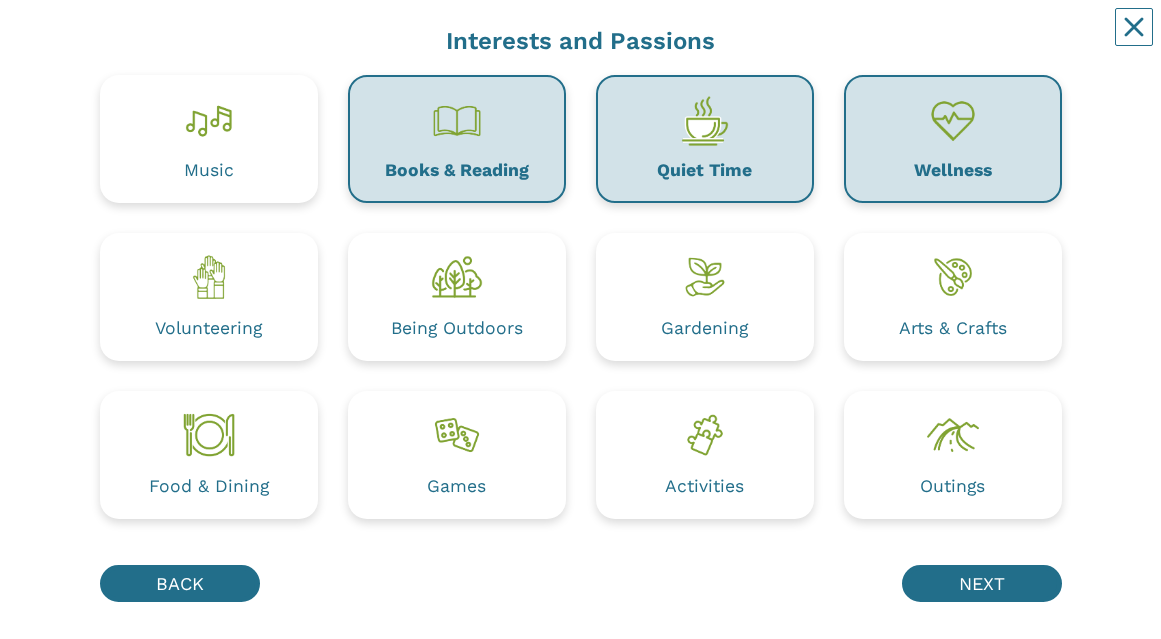 click at bounding box center [457, 277] 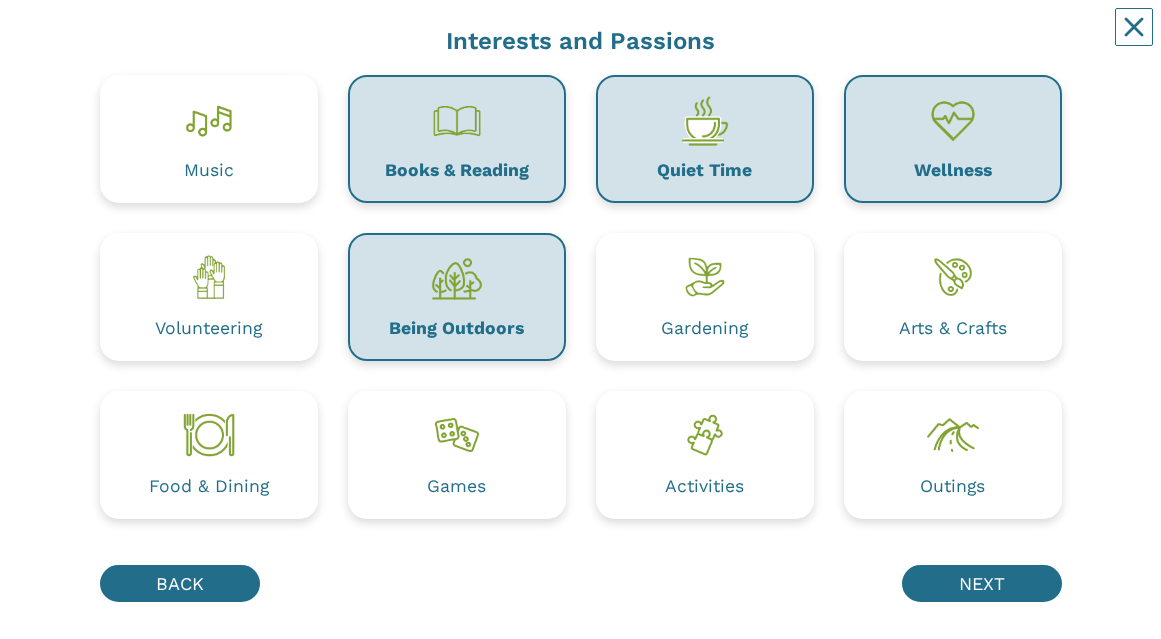 click on "Gardening" at bounding box center (704, 329) 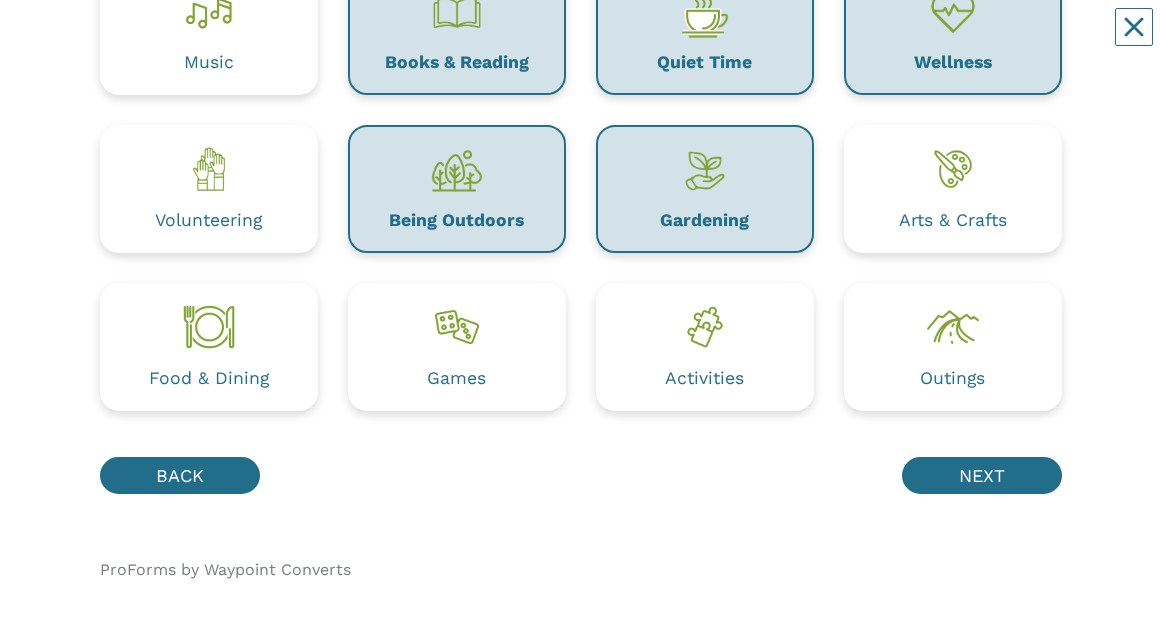 scroll, scrollTop: 263, scrollLeft: 0, axis: vertical 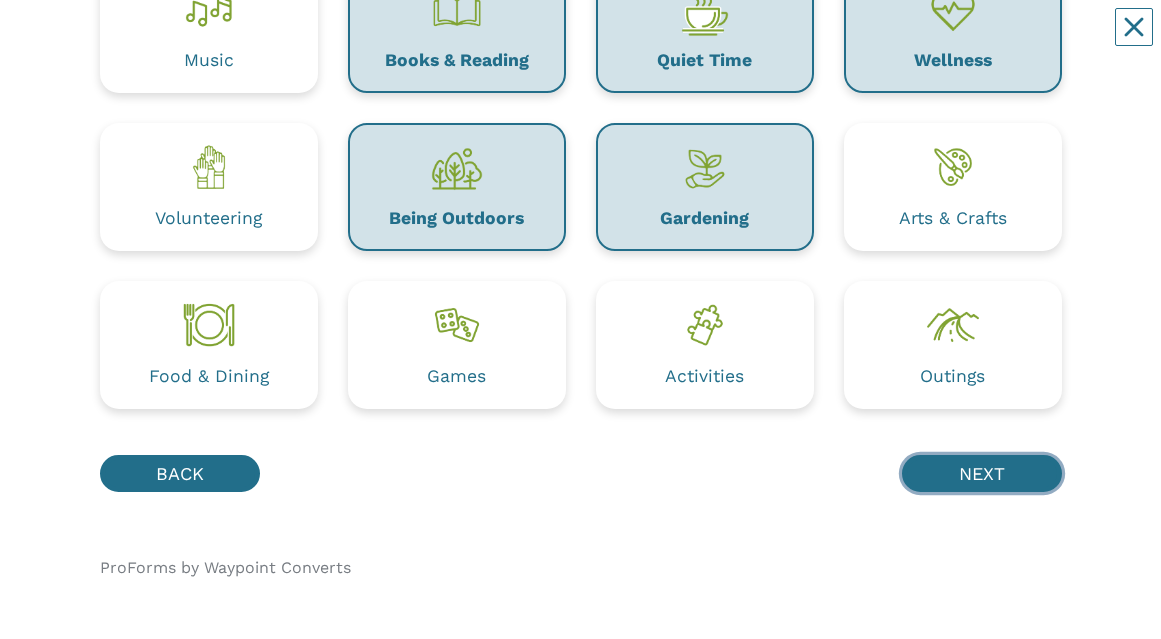 click on "NEXT" at bounding box center [982, 473] 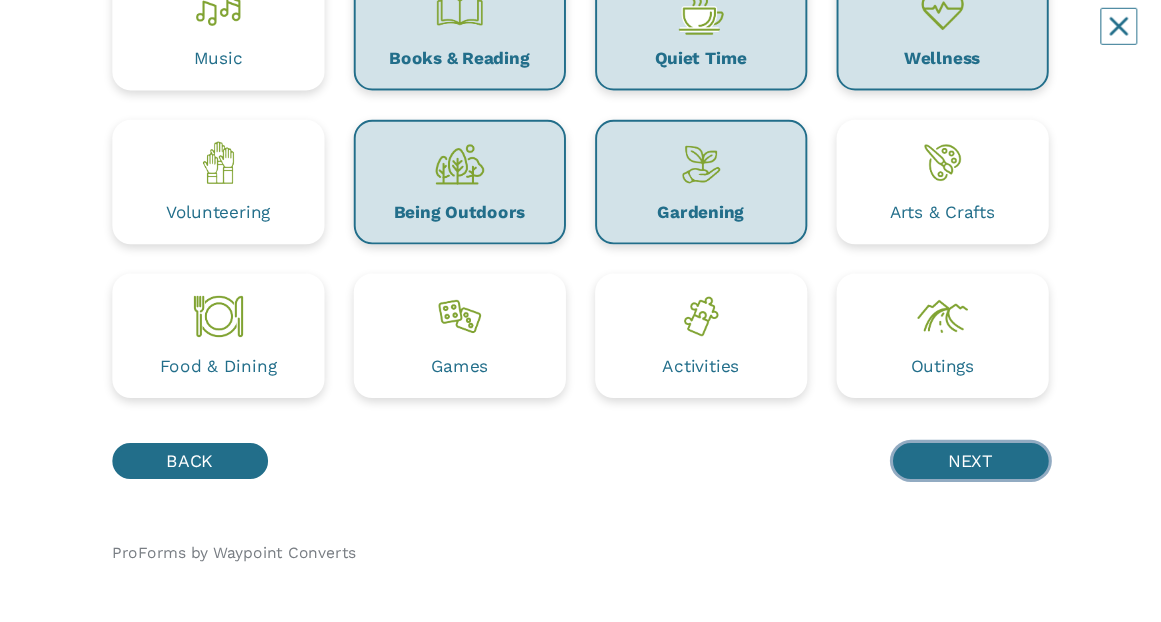 scroll, scrollTop: 0, scrollLeft: 0, axis: both 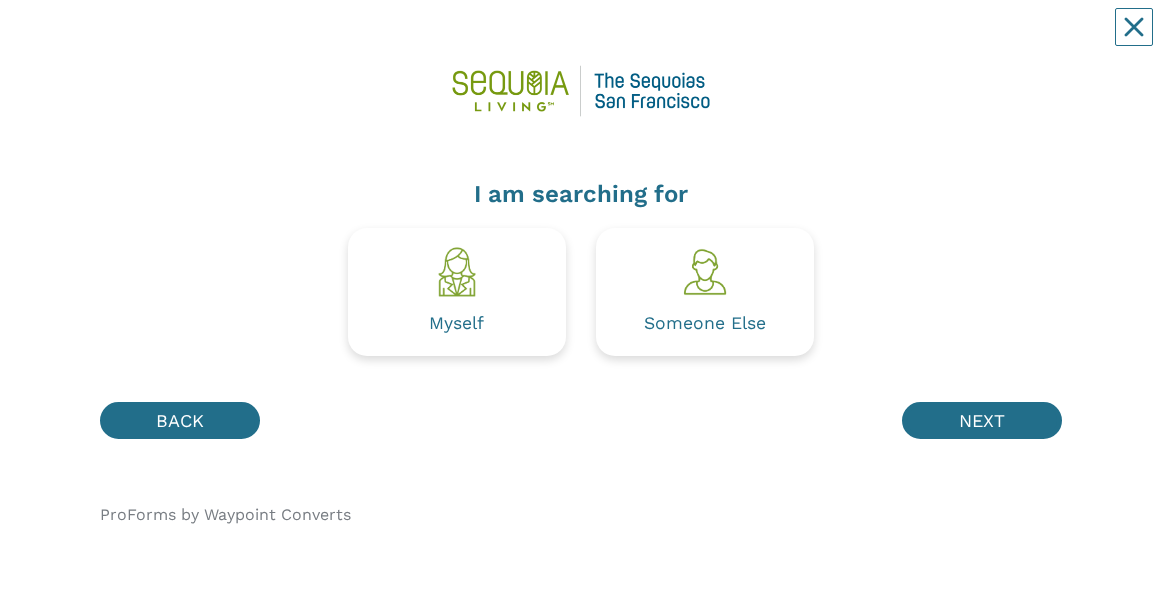 click at bounding box center (457, 272) 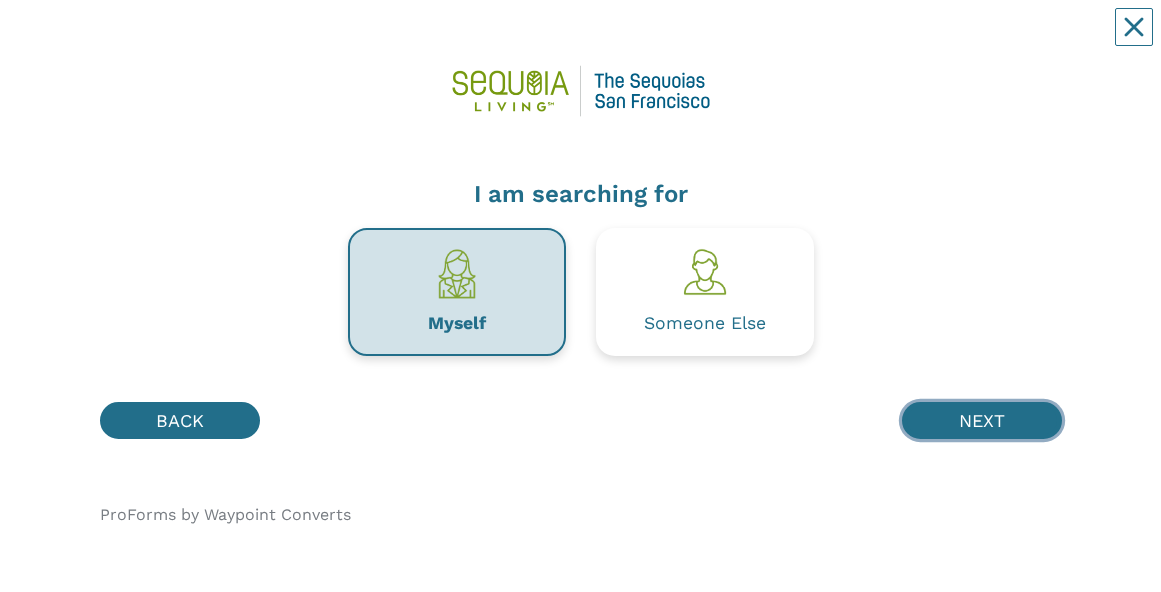 click on "NEXT" at bounding box center [982, 420] 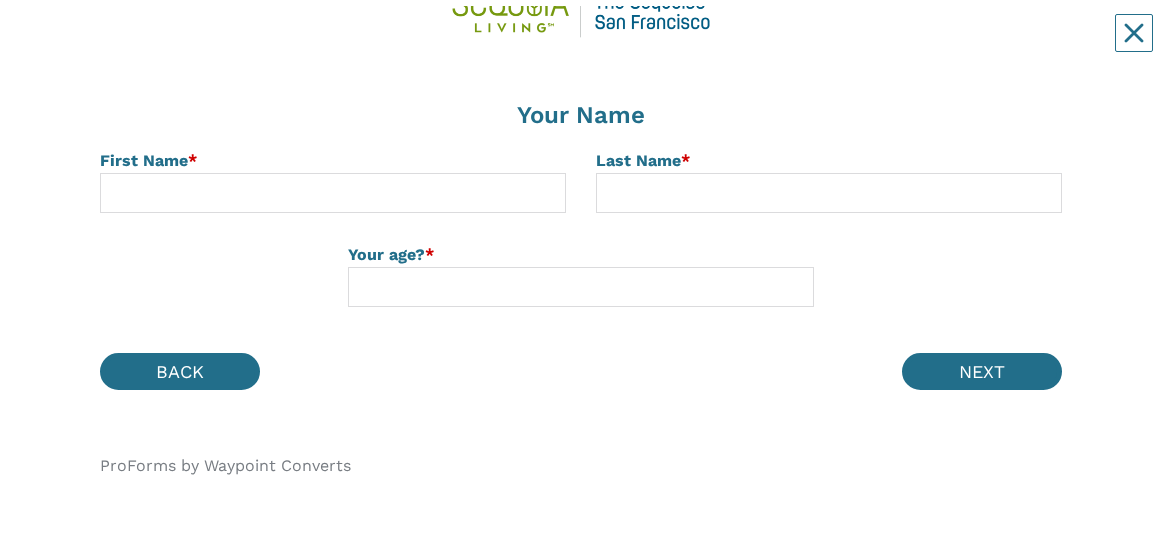 scroll, scrollTop: 73, scrollLeft: 0, axis: vertical 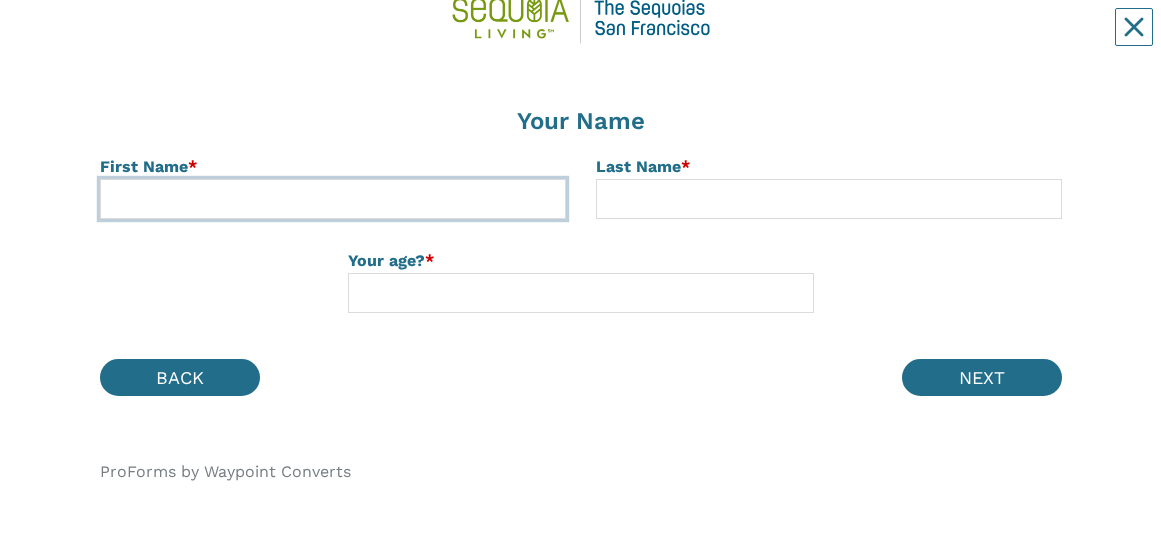 click at bounding box center (333, 199) 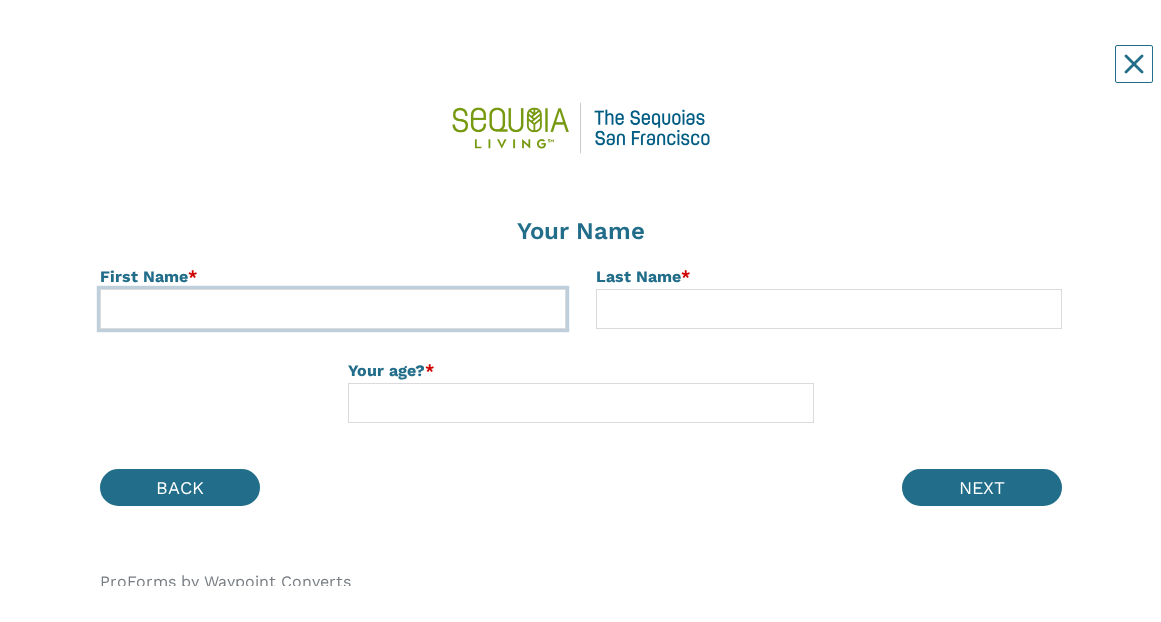 scroll, scrollTop: 0, scrollLeft: 0, axis: both 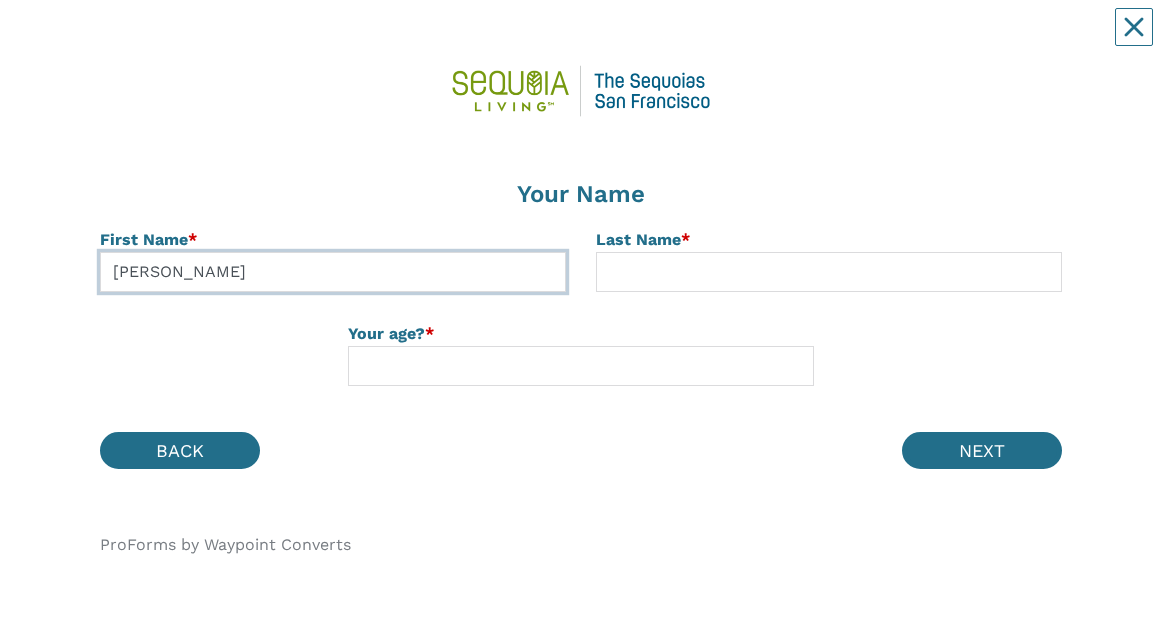 type on "Diane" 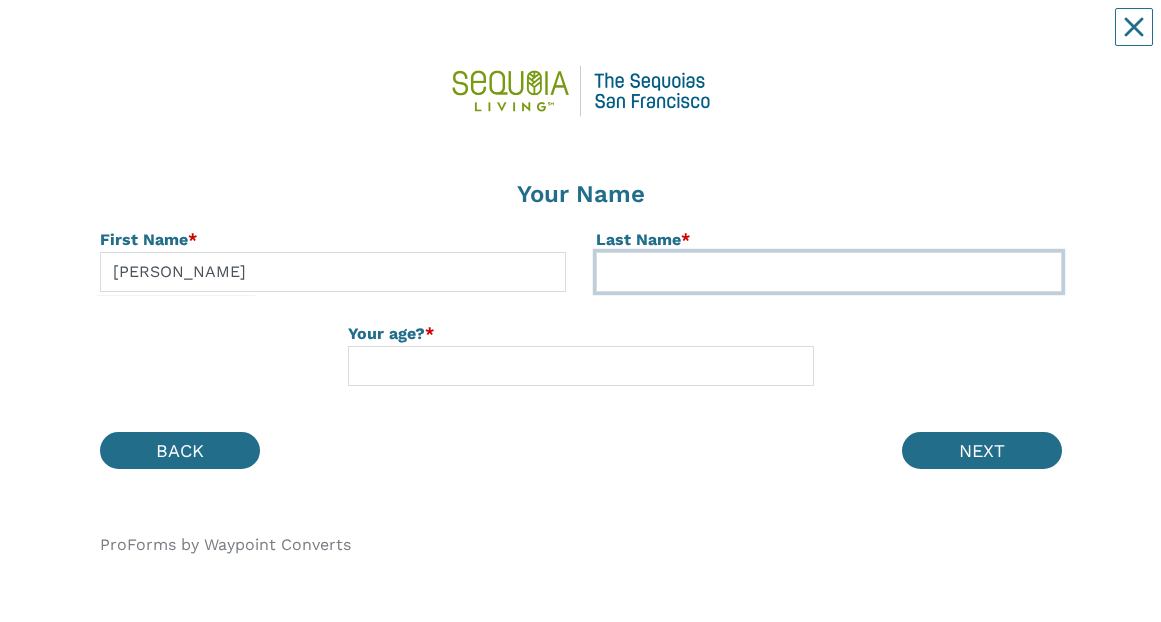 click at bounding box center [829, 272] 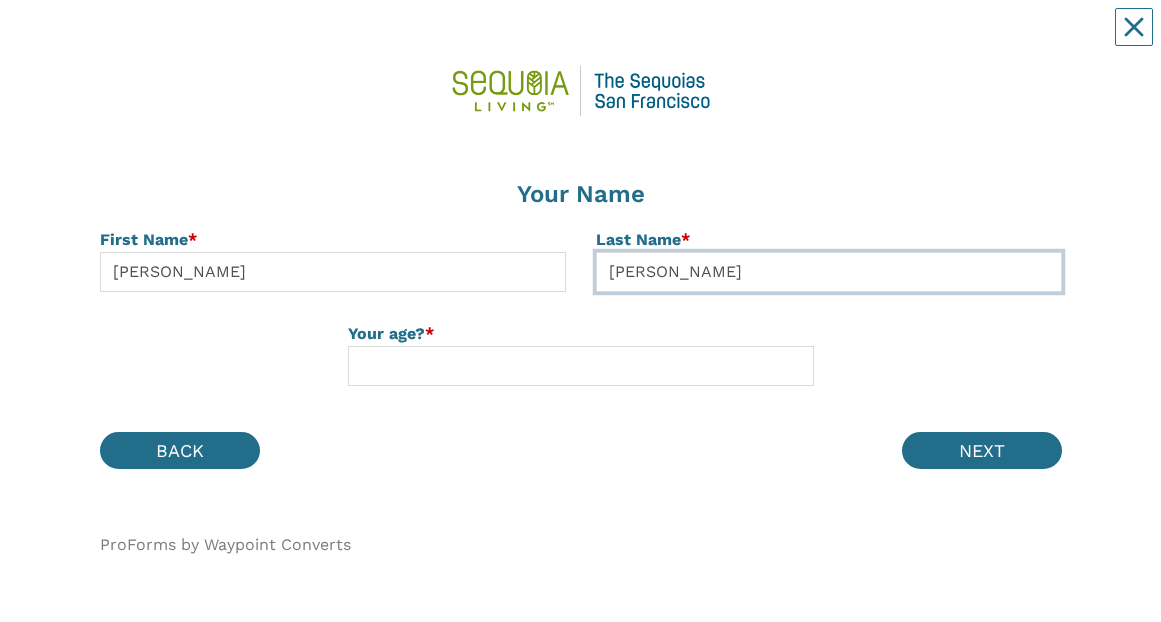 type on "Goldstein" 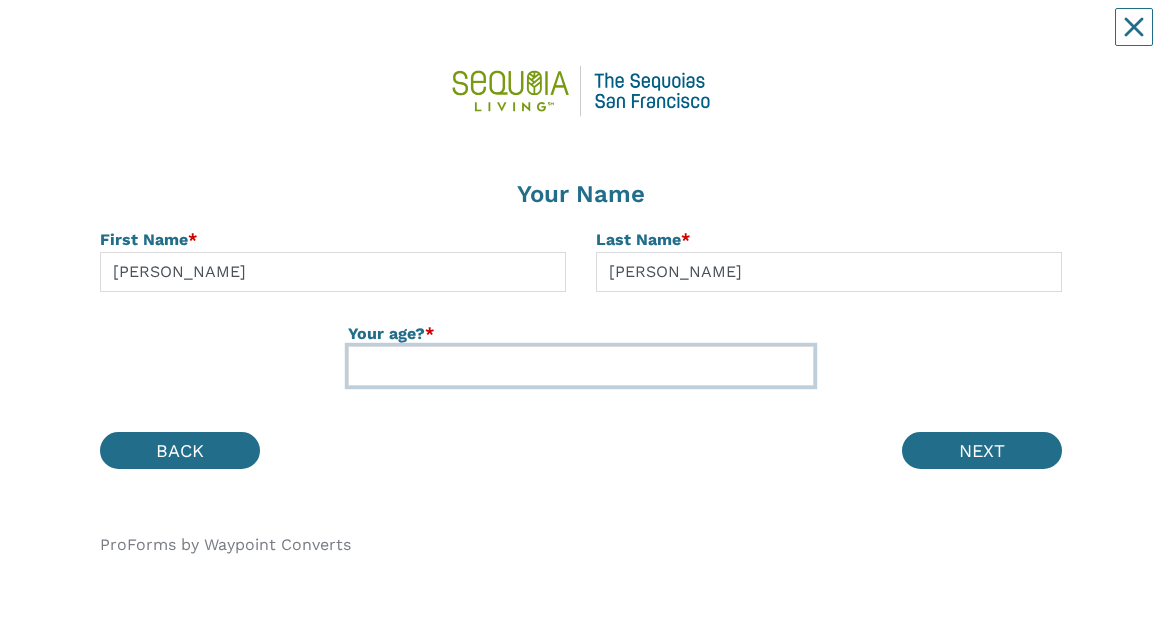click at bounding box center [581, 366] 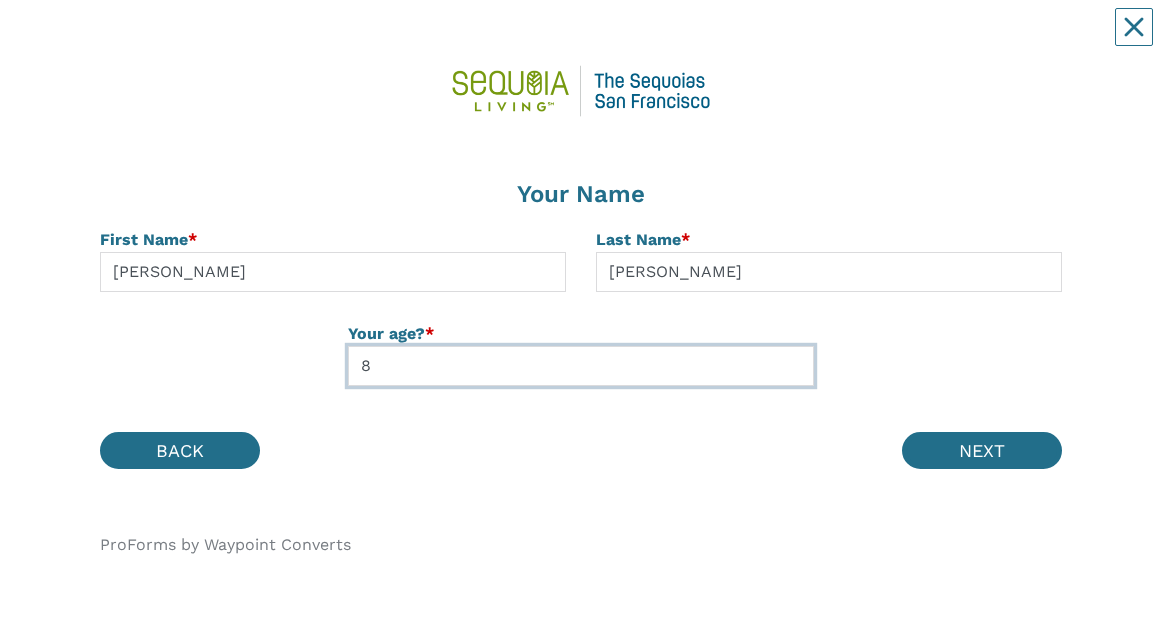 type on "83" 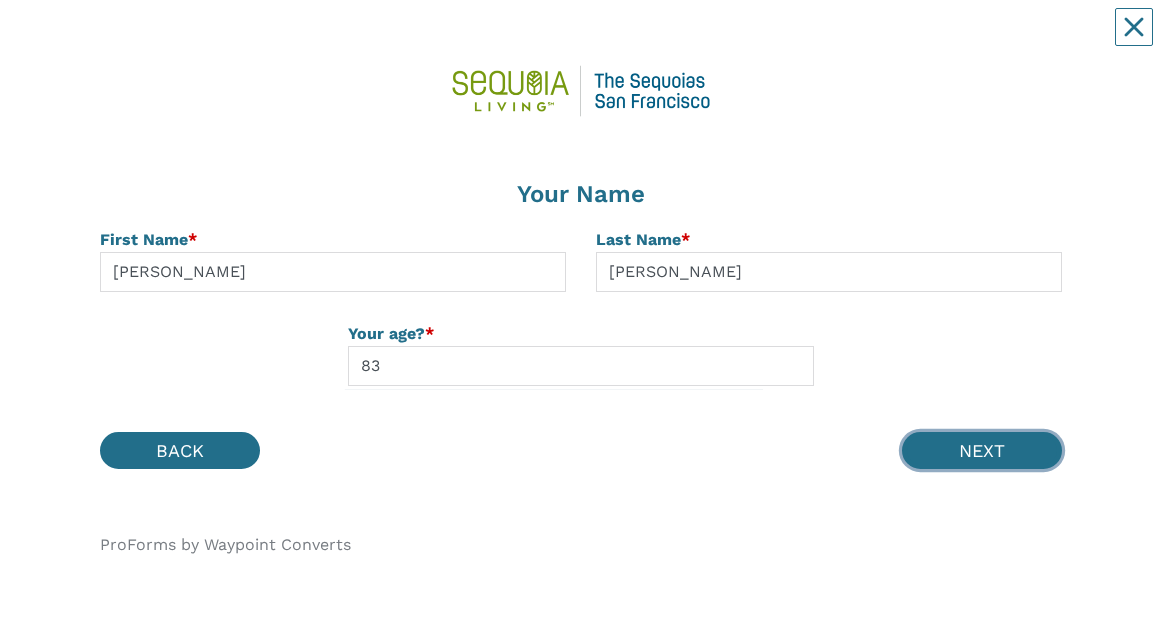 click on "NEXT" at bounding box center [982, 450] 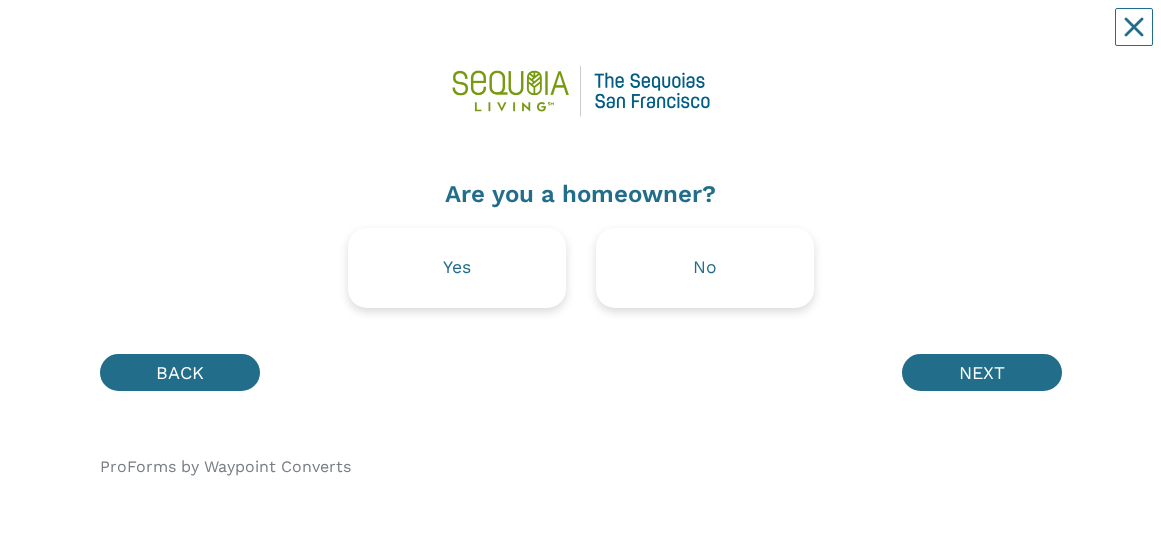 click on "Yes" at bounding box center (457, 268) 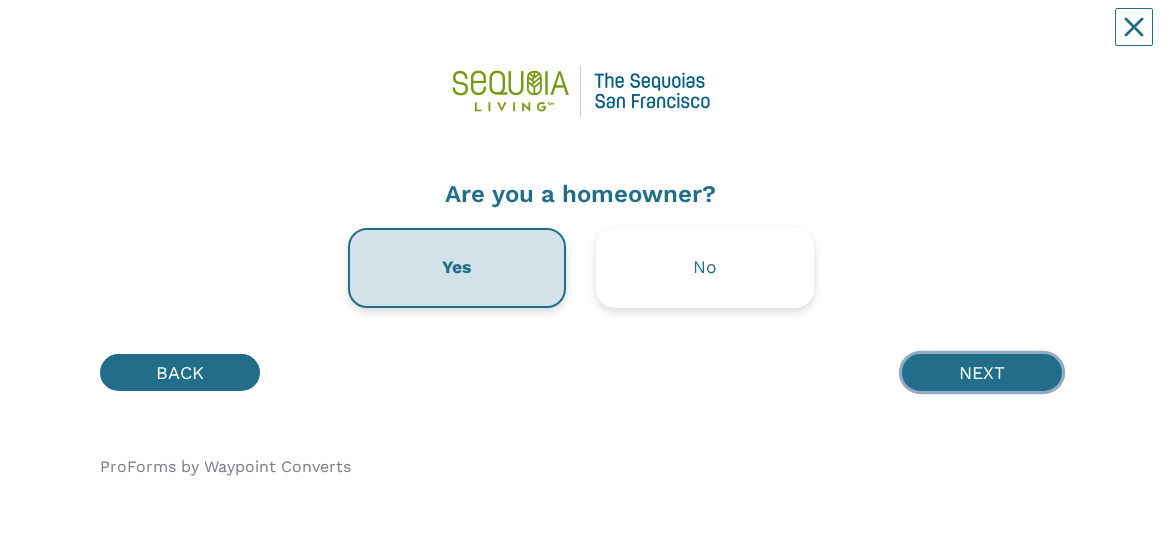 click on "NEXT" at bounding box center (982, 372) 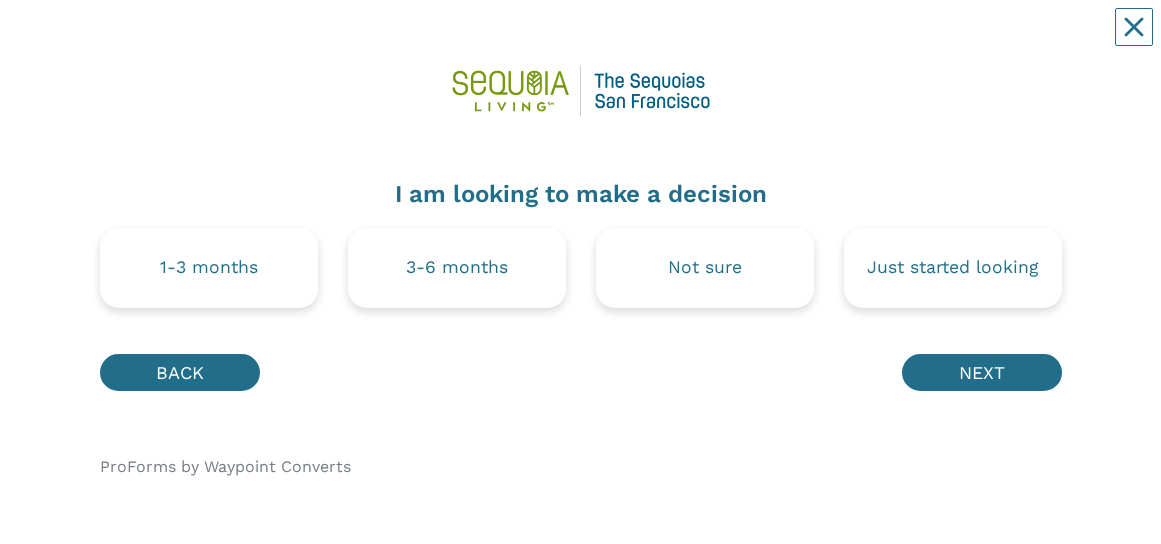 click on "Not sure" at bounding box center (705, 268) 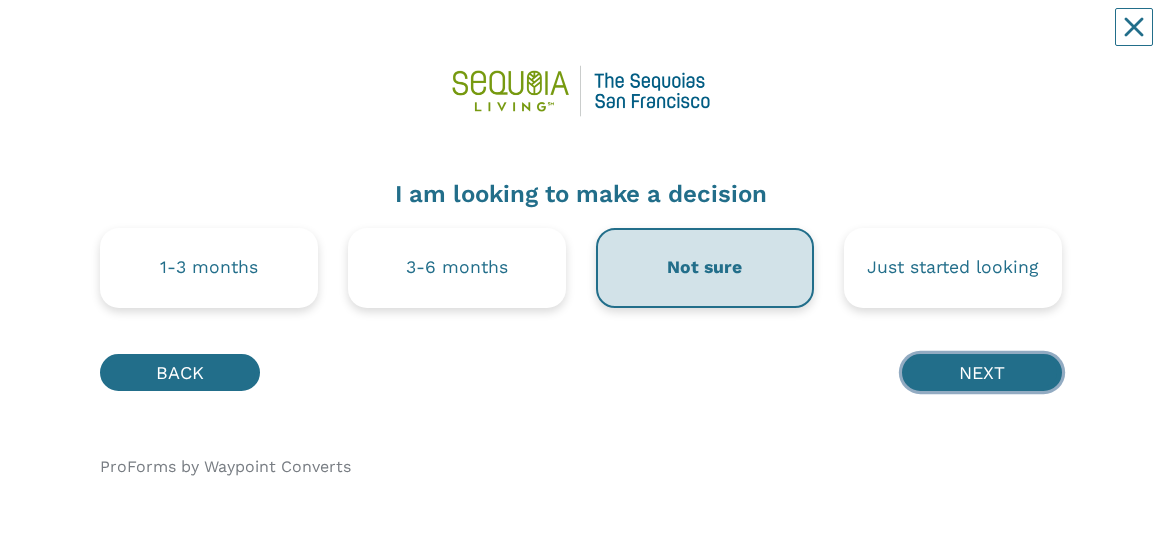 click on "NEXT" at bounding box center [982, 372] 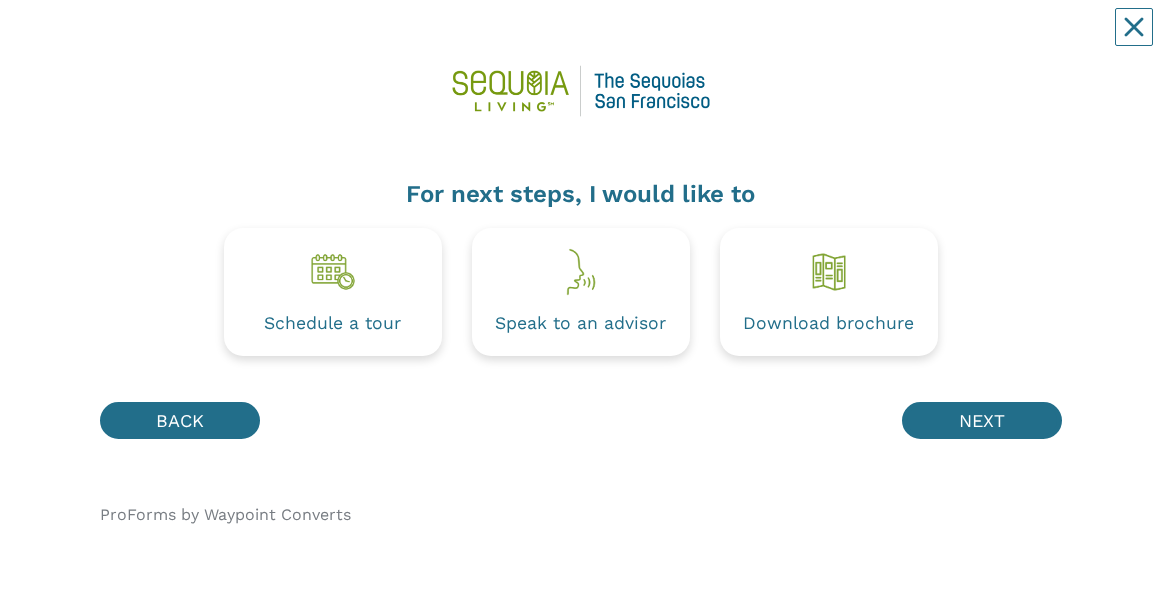 click on "Download brochure" at bounding box center (829, 292) 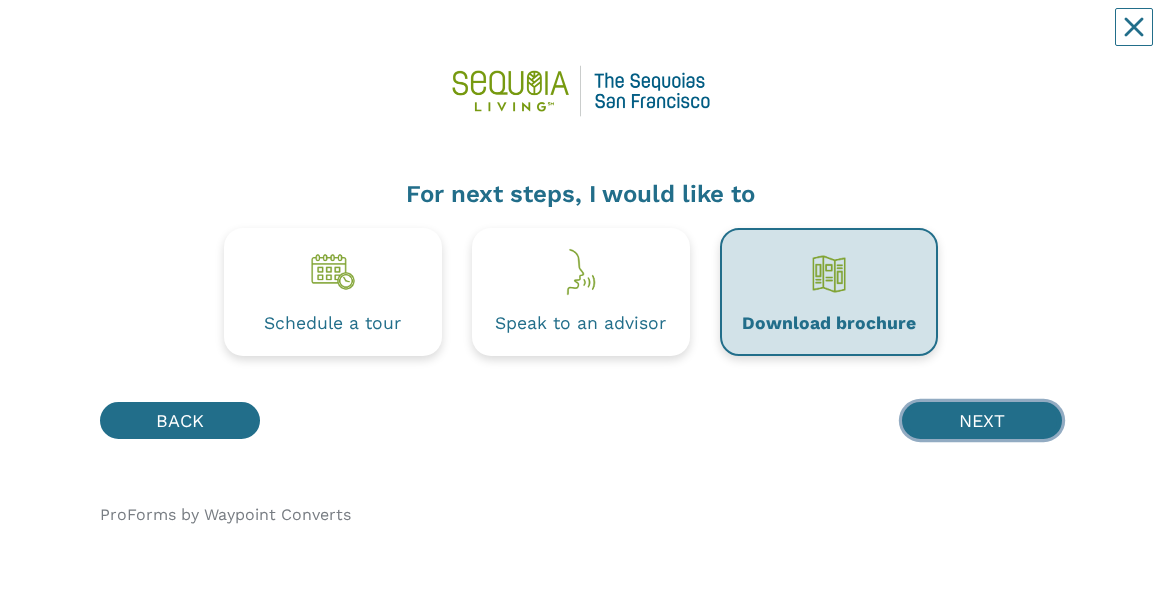 click on "NEXT" at bounding box center (982, 420) 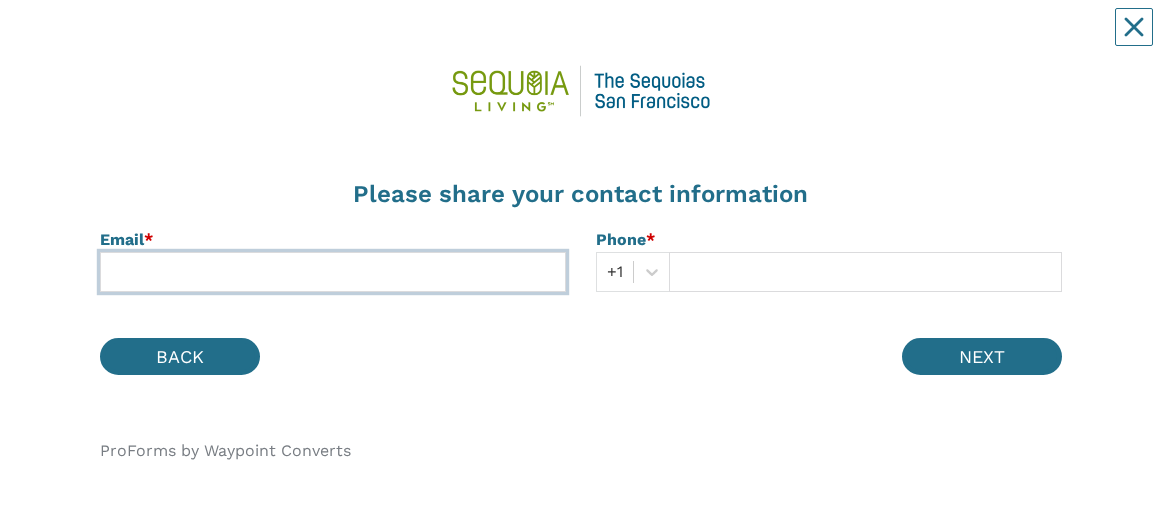 click at bounding box center (333, 272) 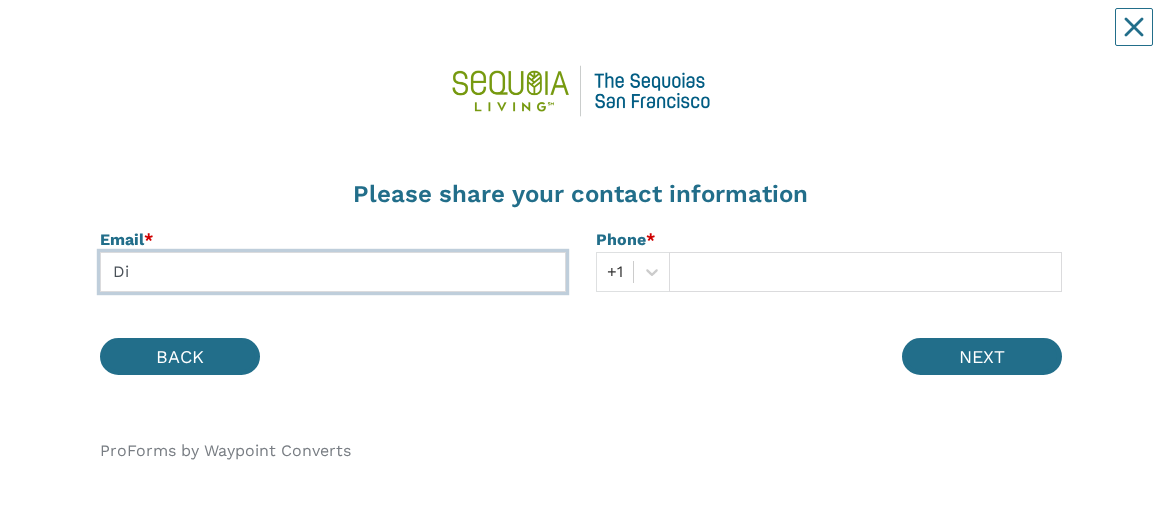 type on "D" 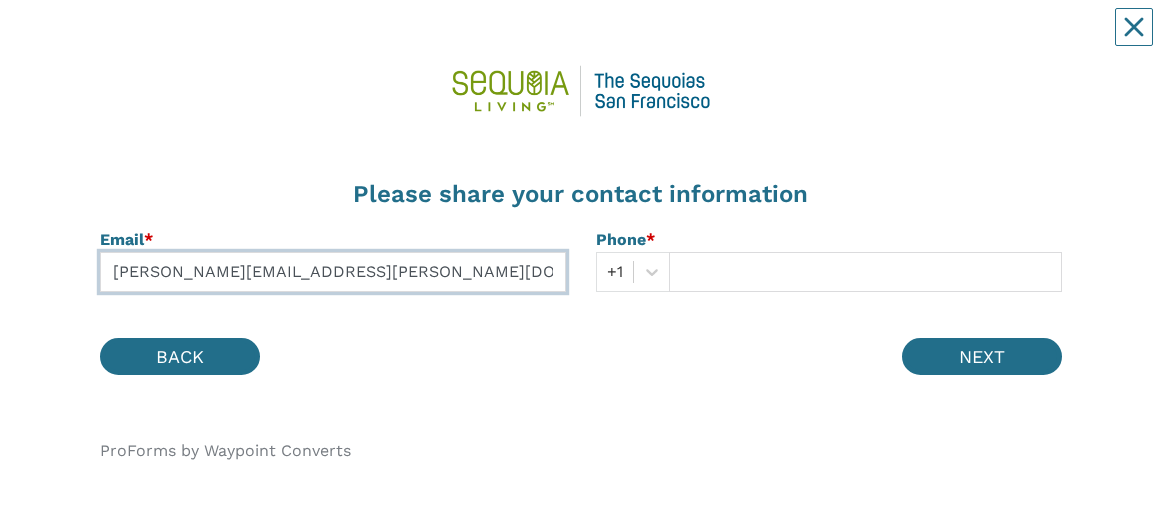 type on "diane.goldstein@sbcglobal.net" 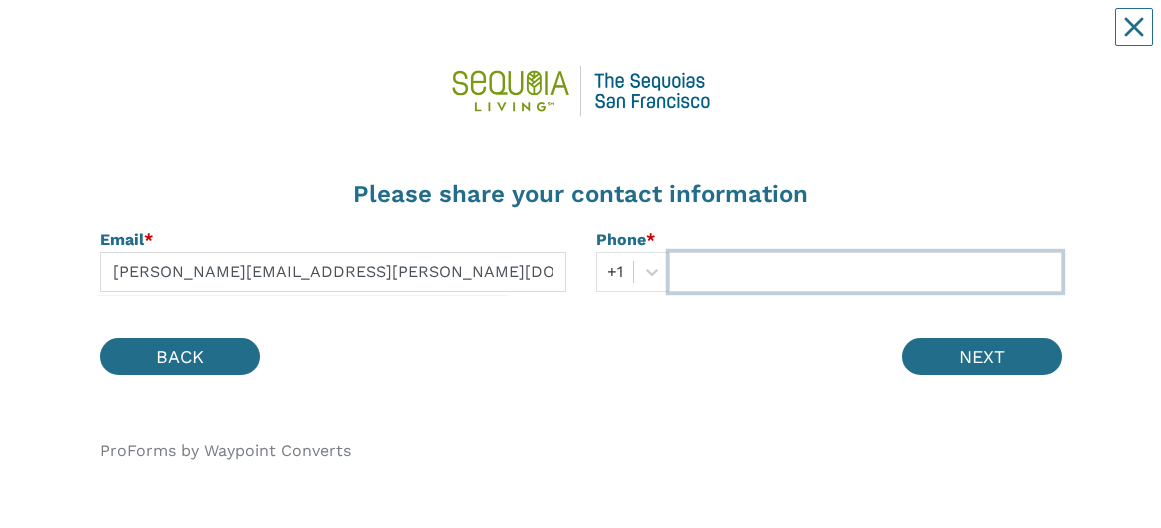 click at bounding box center (865, 272) 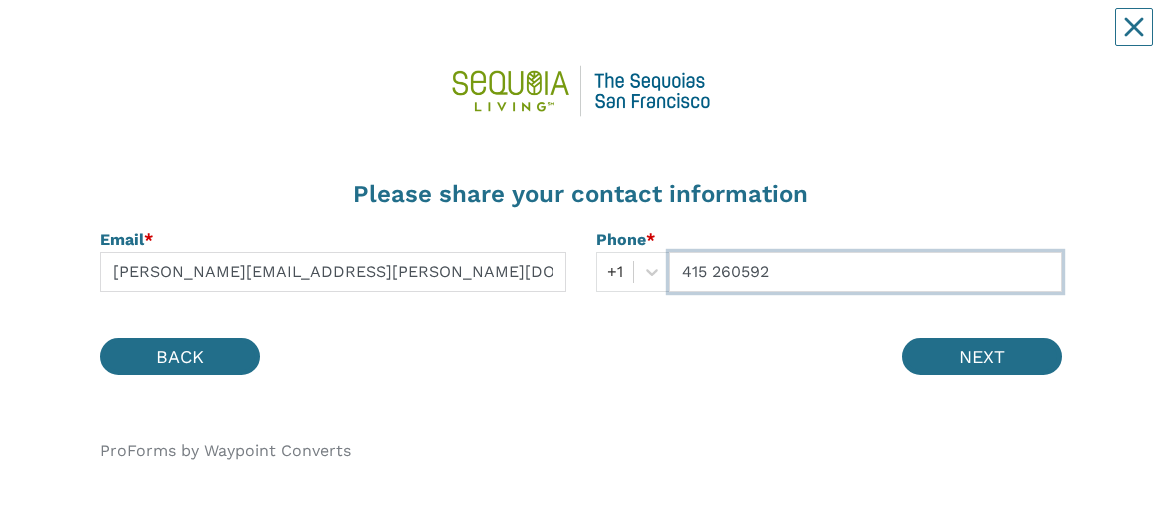 type on "415 2605926" 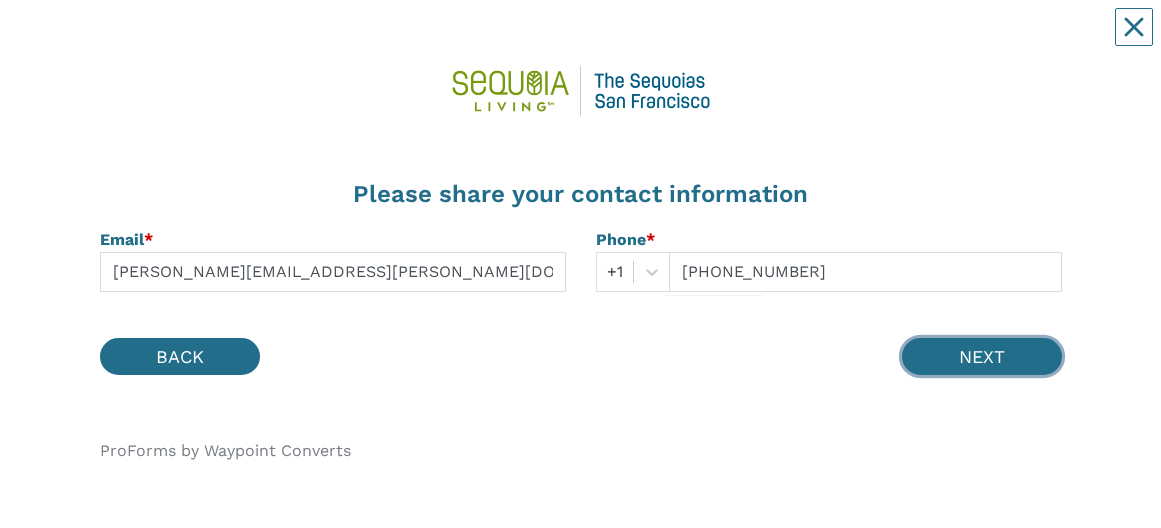 click on "NEXT" at bounding box center (982, 356) 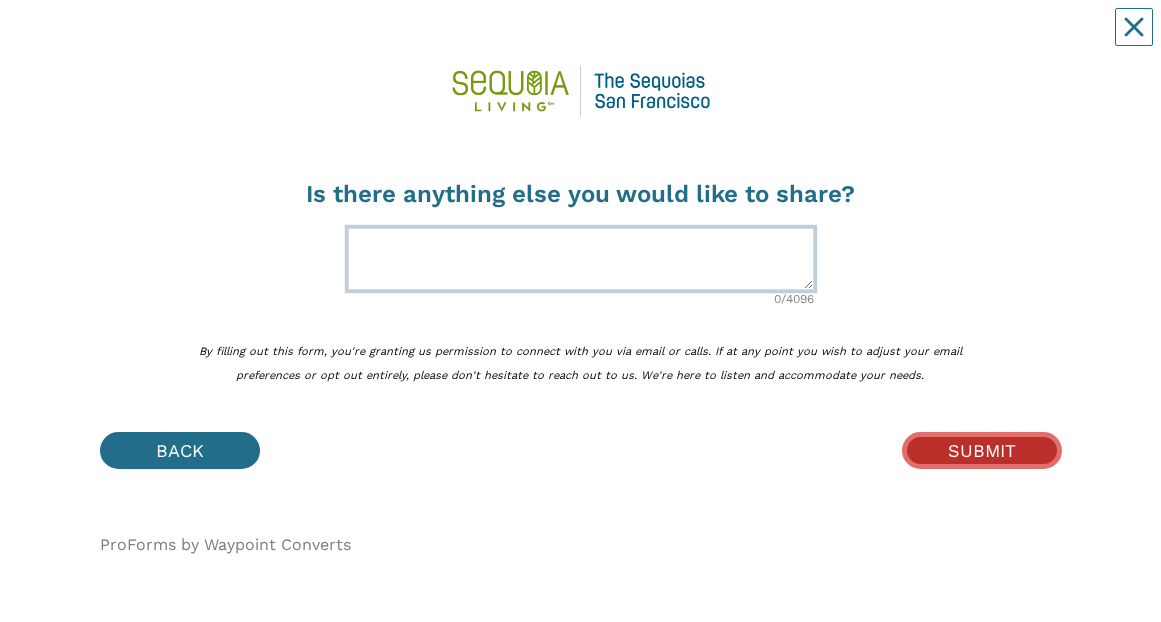 click at bounding box center (581, 259) 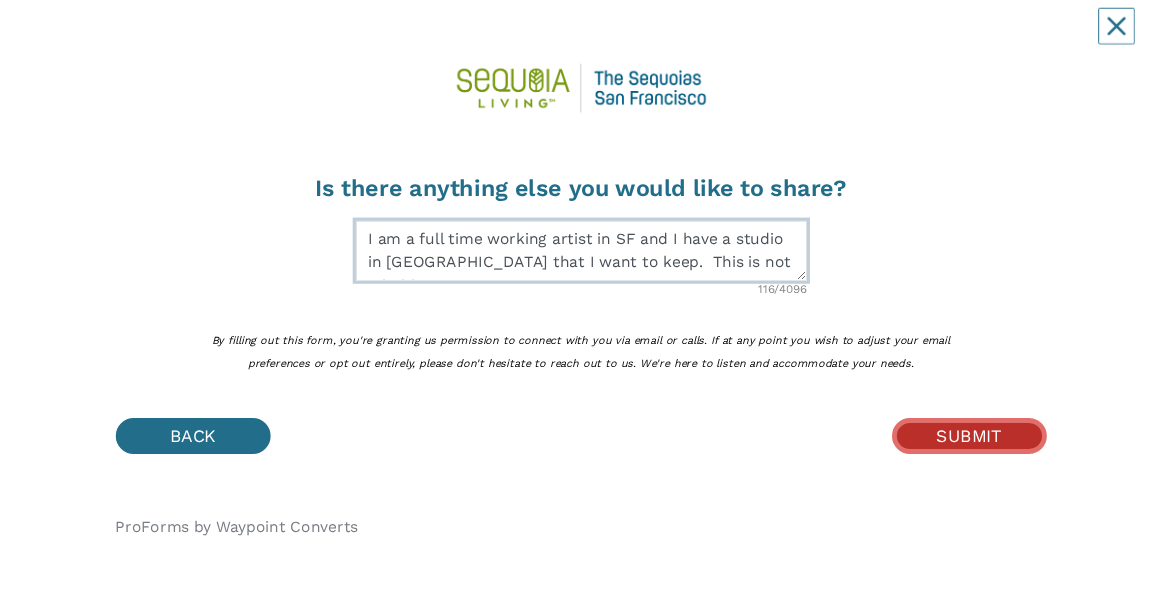 scroll, scrollTop: 15, scrollLeft: 0, axis: vertical 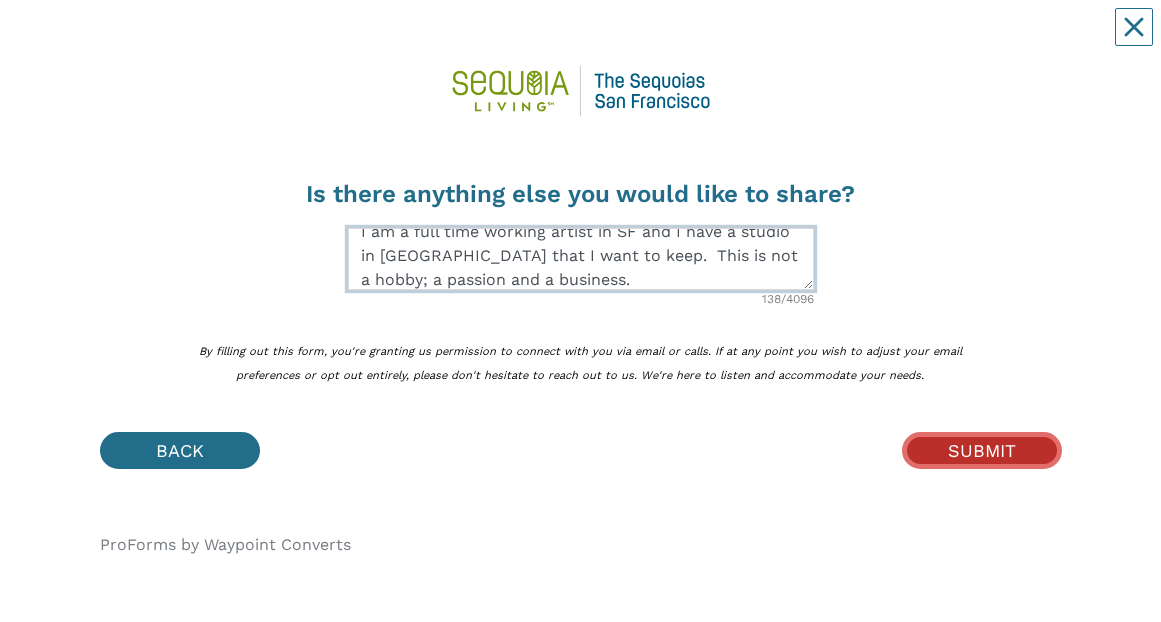 type on "I am a full time working artist in SF and I have a studio in BayView that I want to keep.  This is not a hobby; a passion and a business." 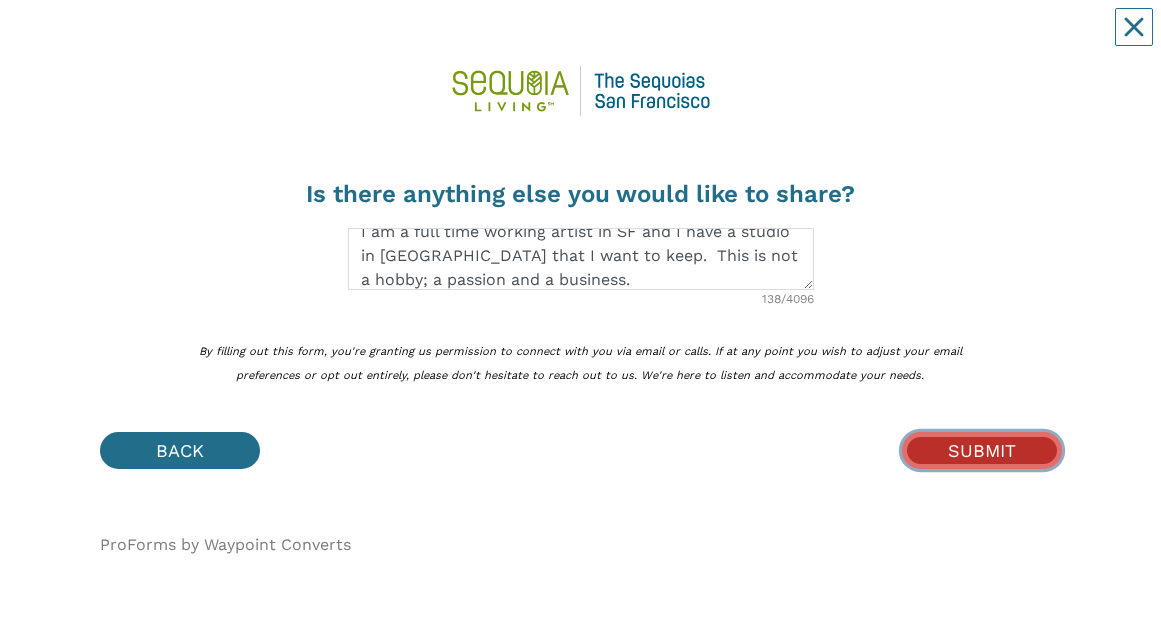 click on "SUBMIT" at bounding box center (982, 450) 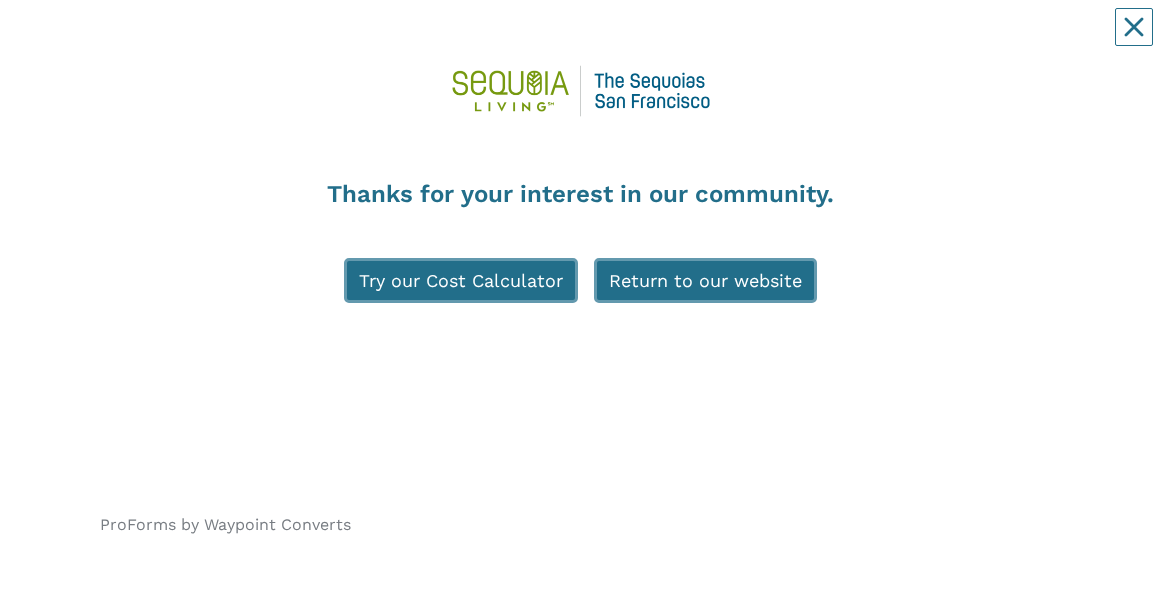click on "Try our Cost Calculator" at bounding box center [461, 280] 